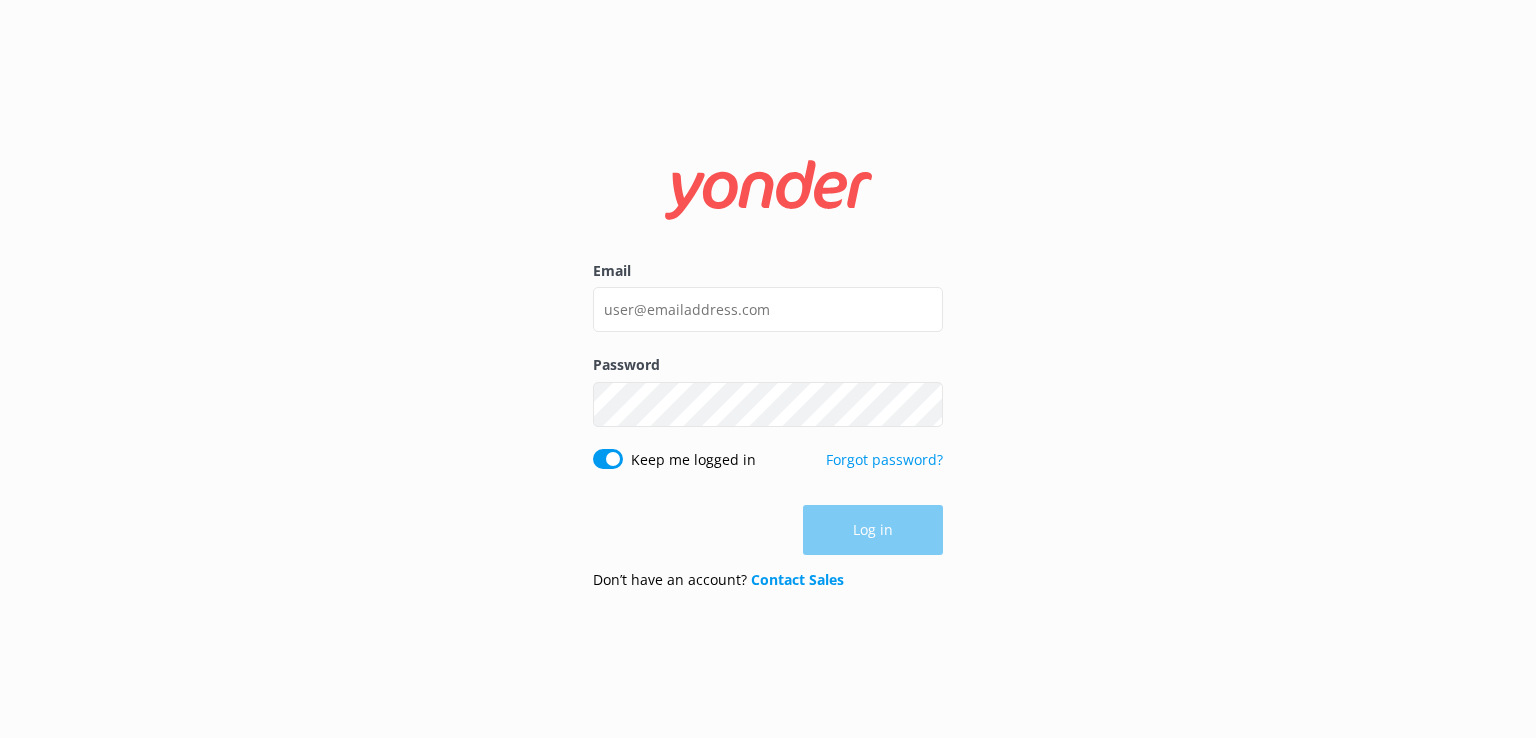 scroll, scrollTop: 0, scrollLeft: 0, axis: both 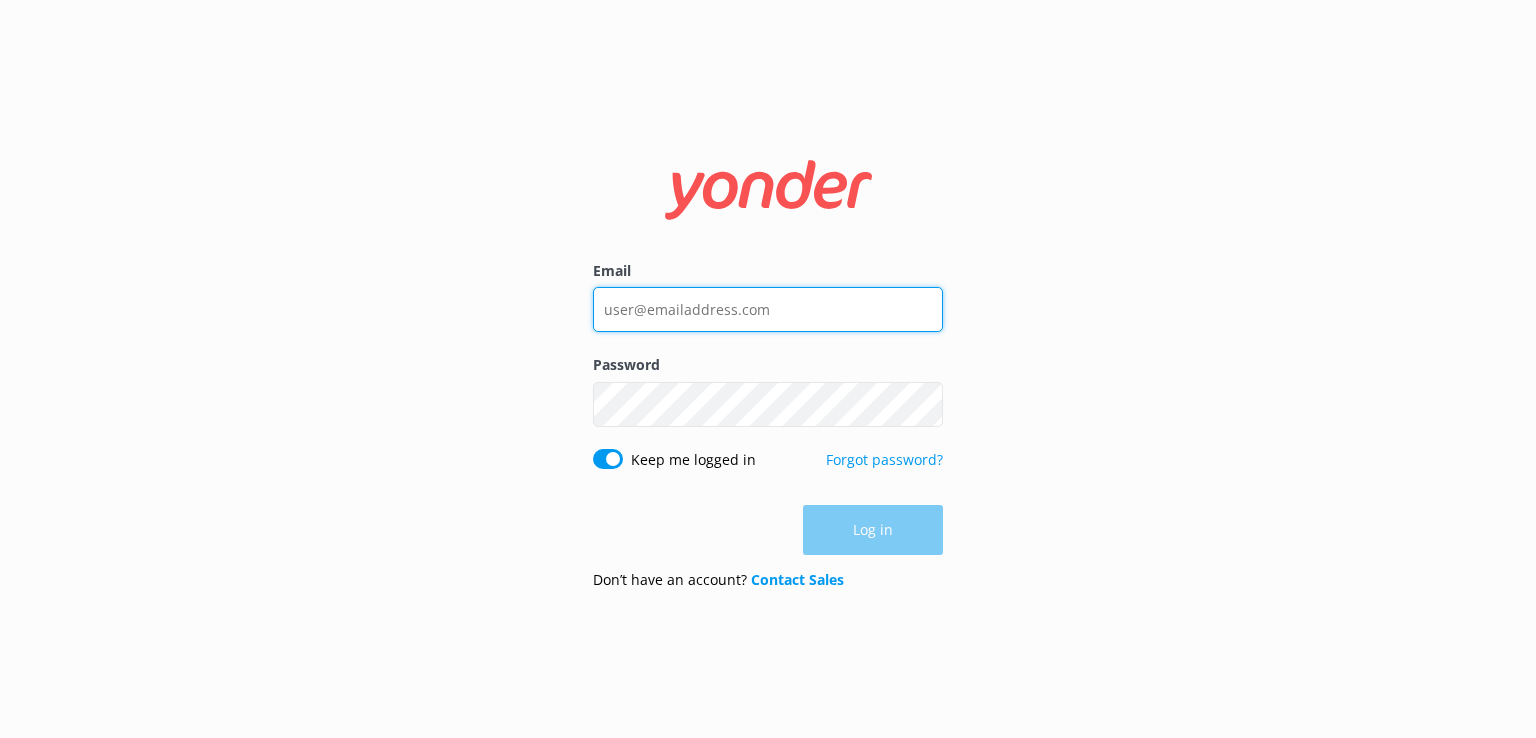type on "support@example.com" 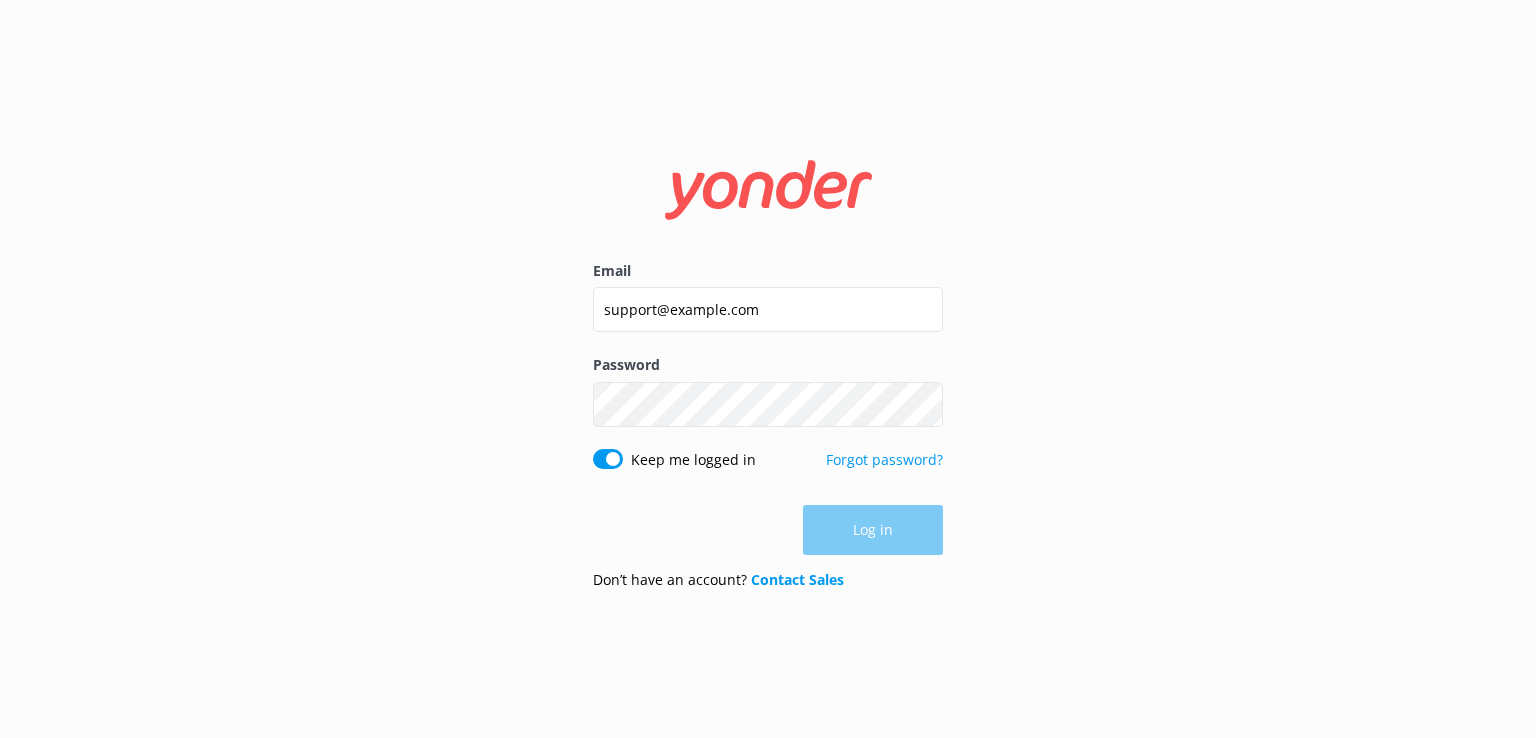 click on "Log in" at bounding box center (768, 530) 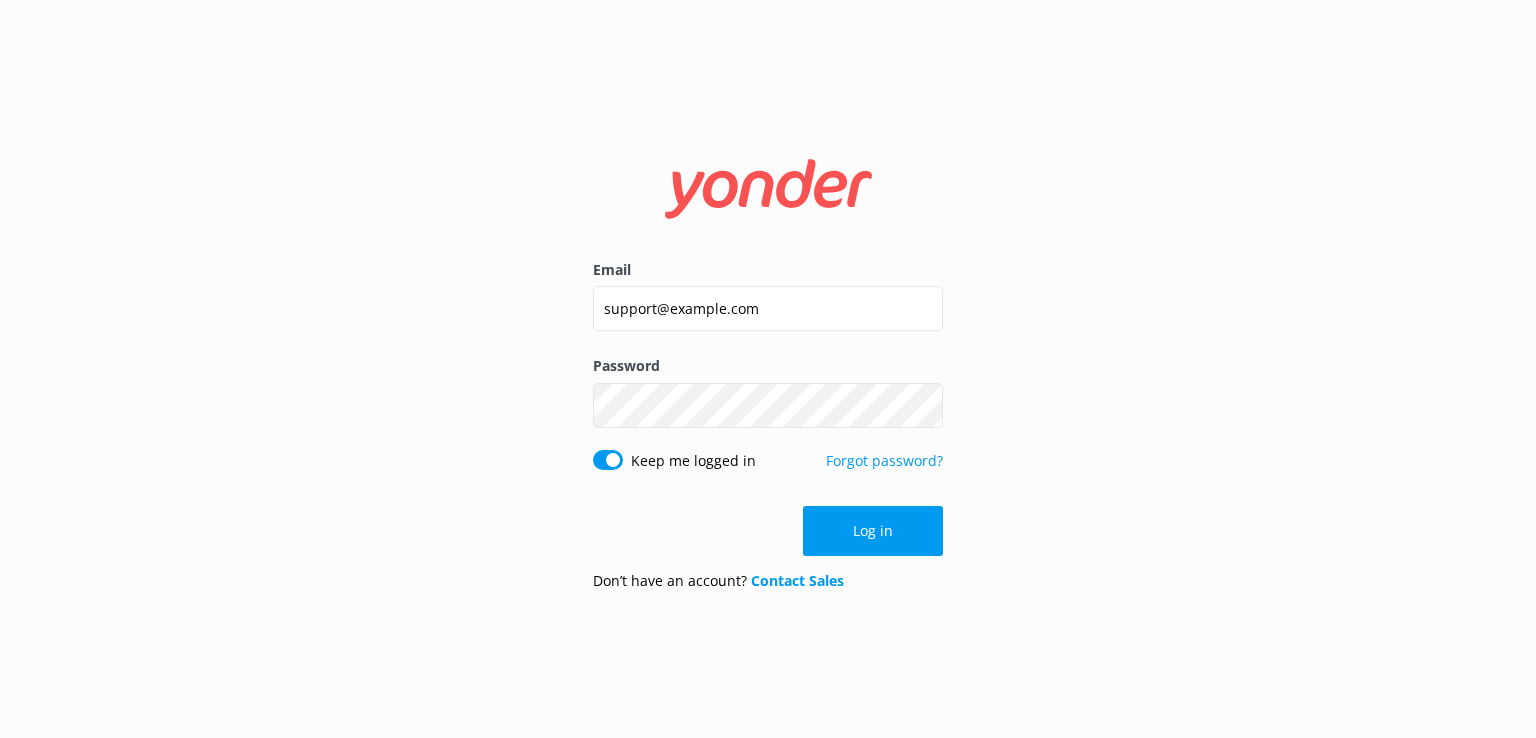 click on "Log in" at bounding box center (873, 531) 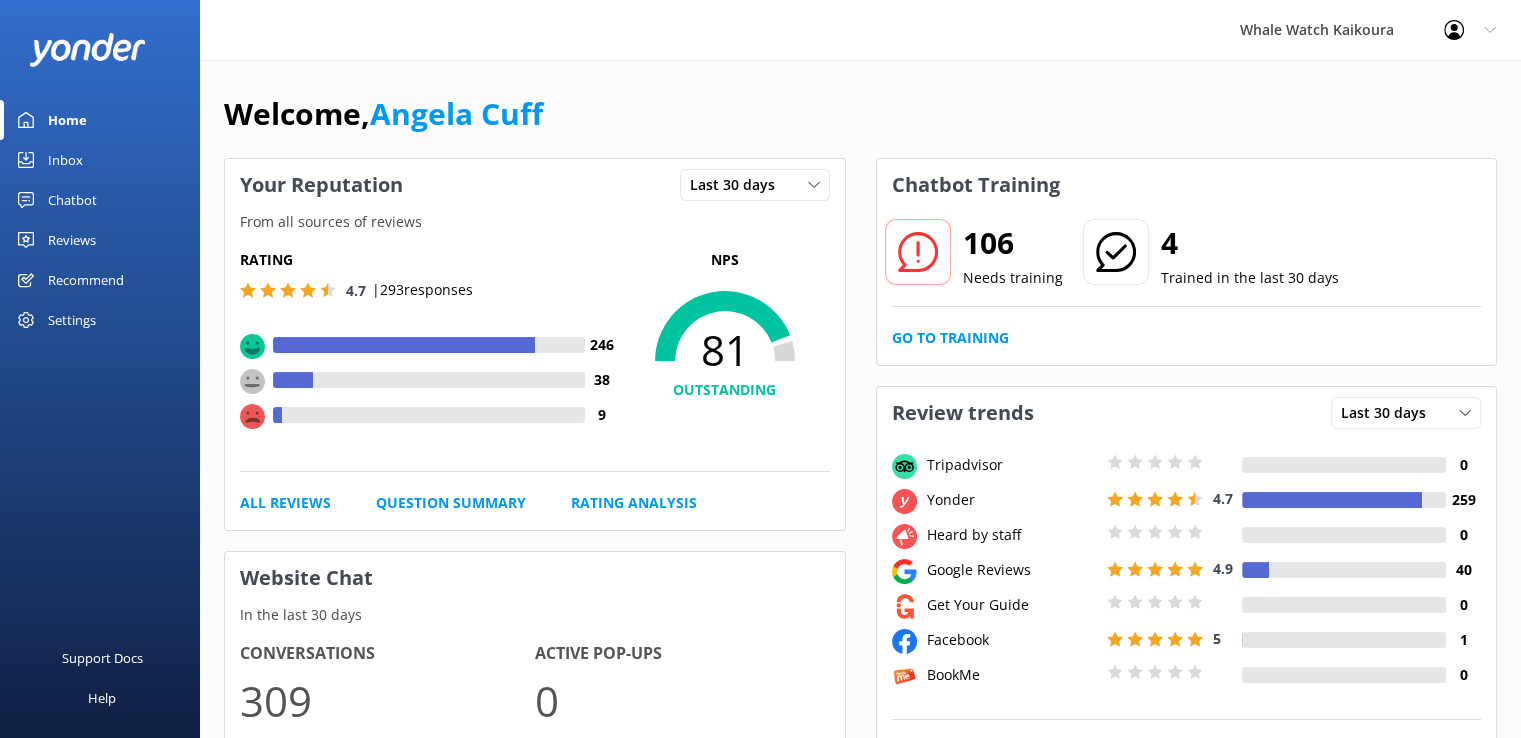 click on "Reviews" at bounding box center (72, 240) 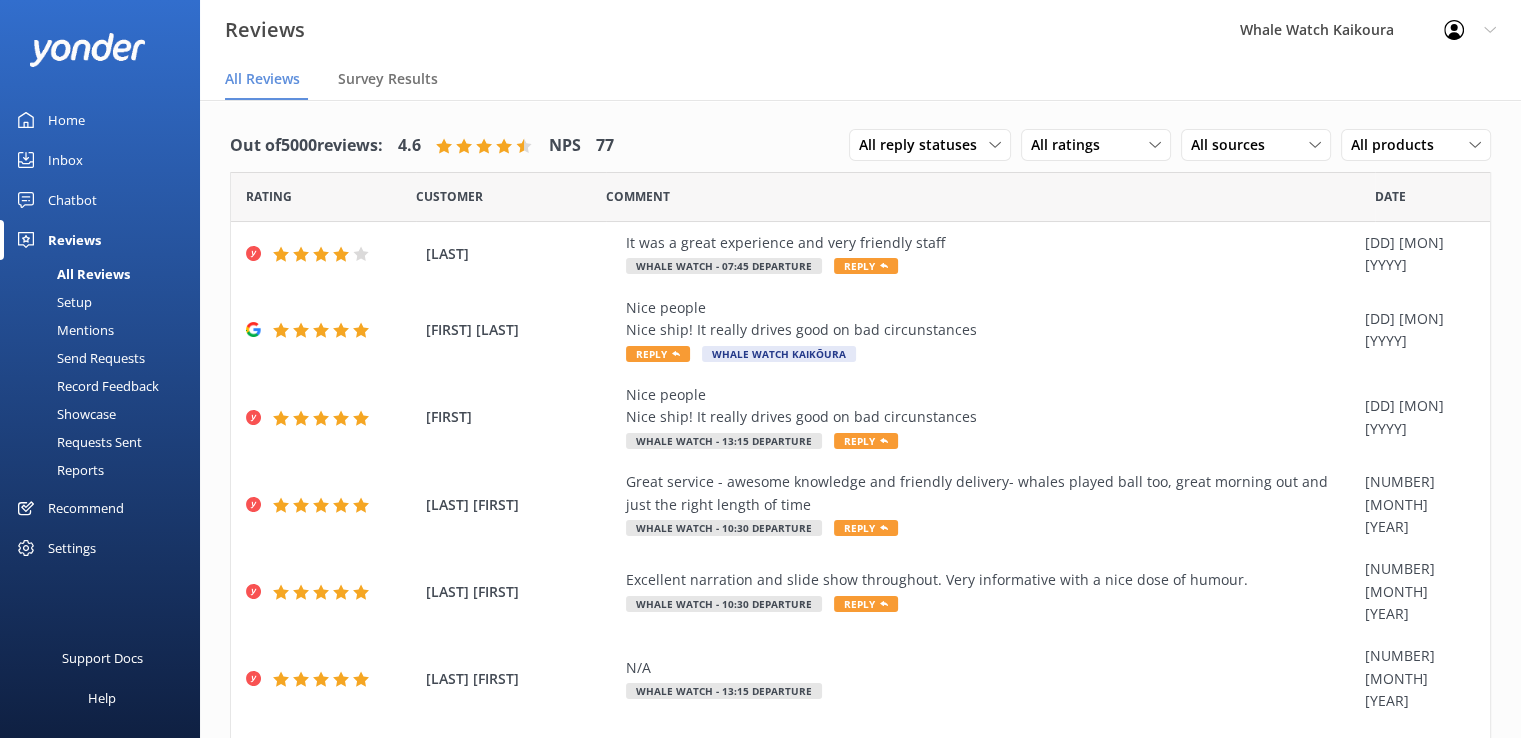 click on "Mentions" at bounding box center [63, 330] 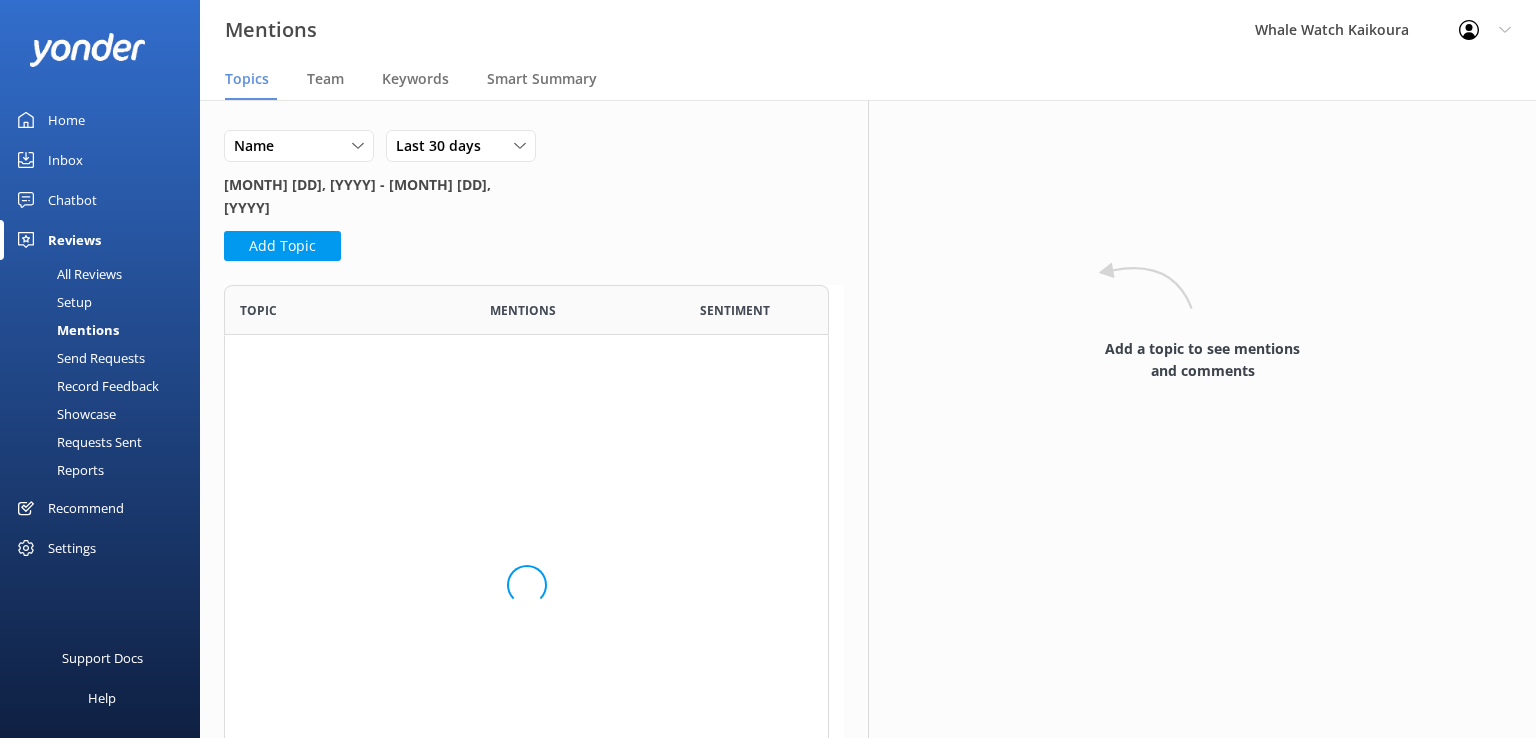 scroll, scrollTop: 16, scrollLeft: 16, axis: both 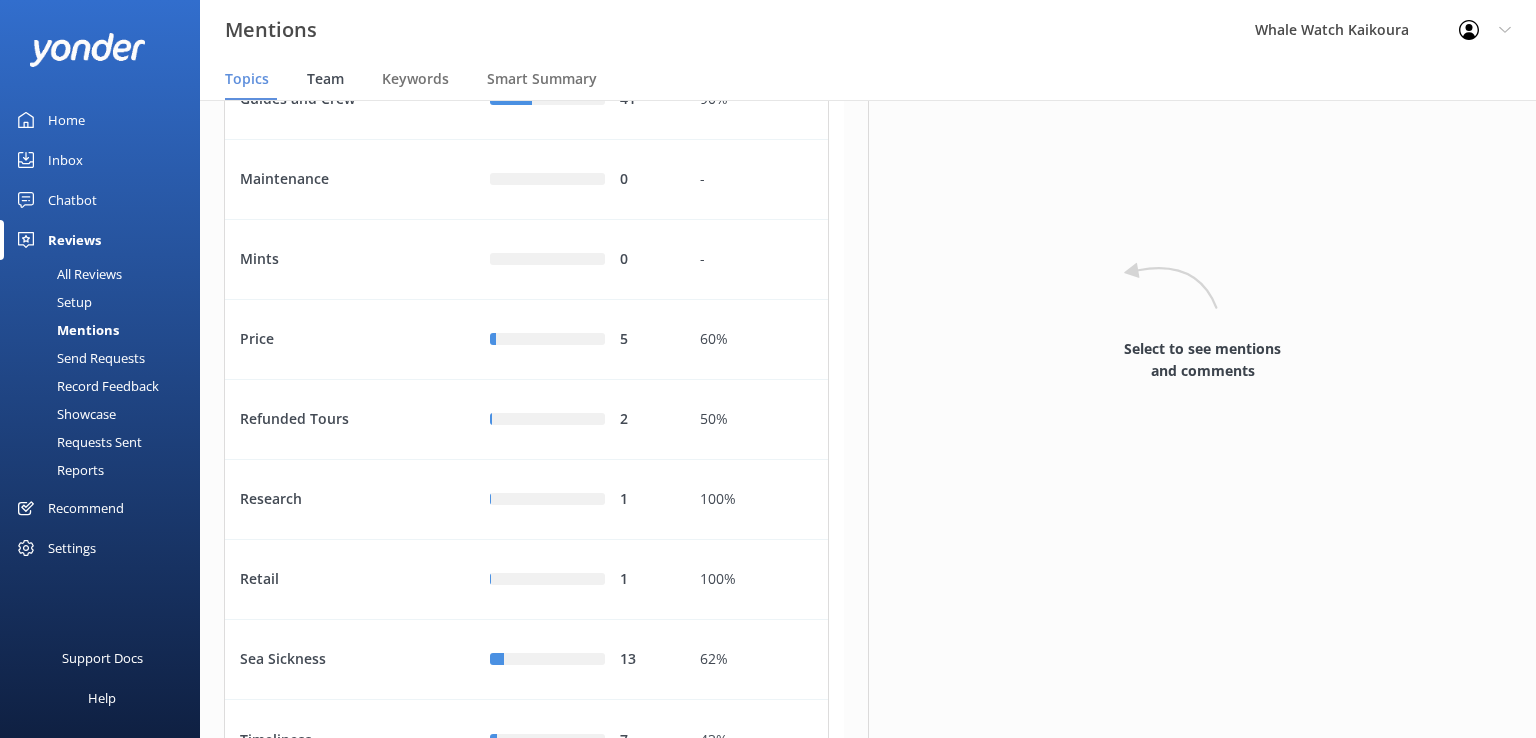 click on "Team" at bounding box center [325, 79] 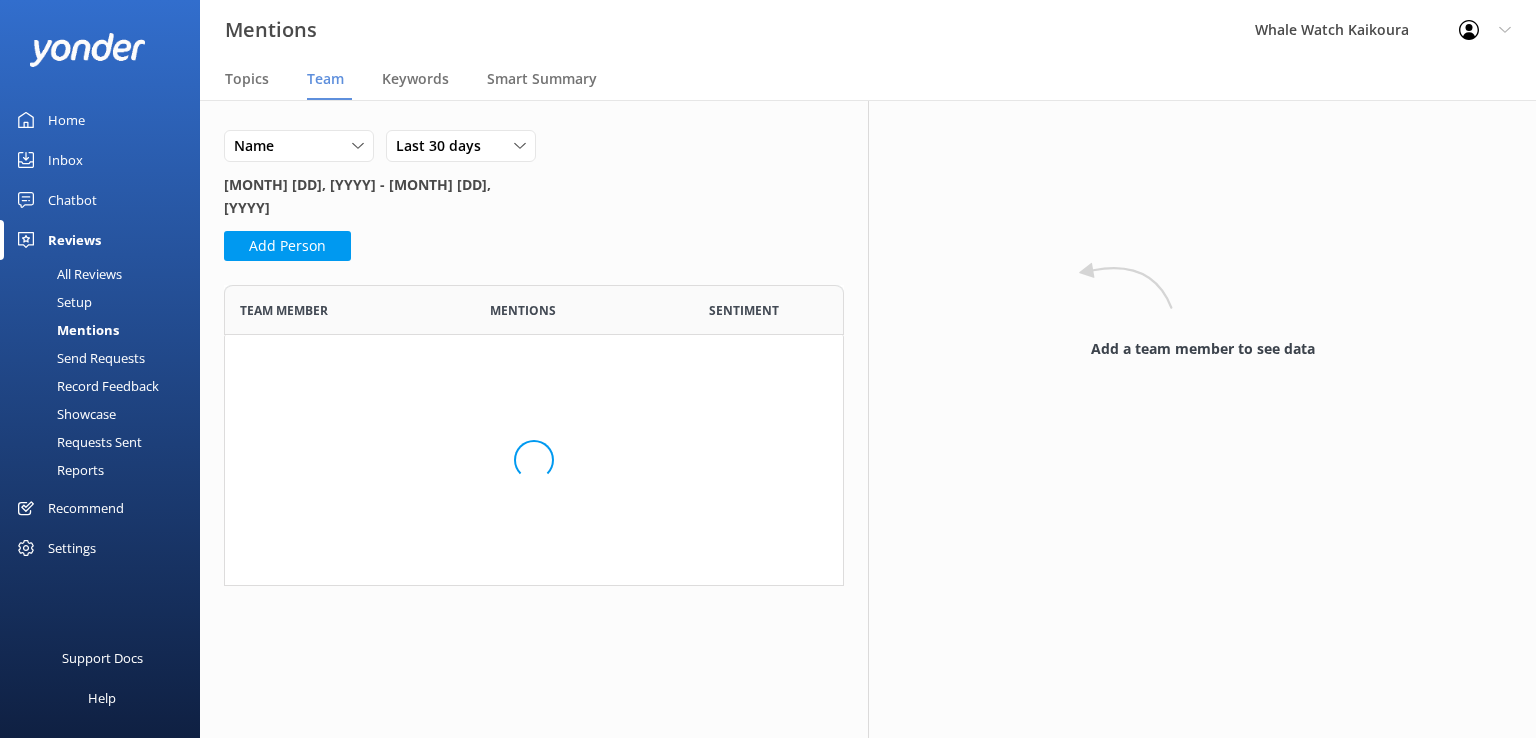 scroll, scrollTop: 16, scrollLeft: 16, axis: both 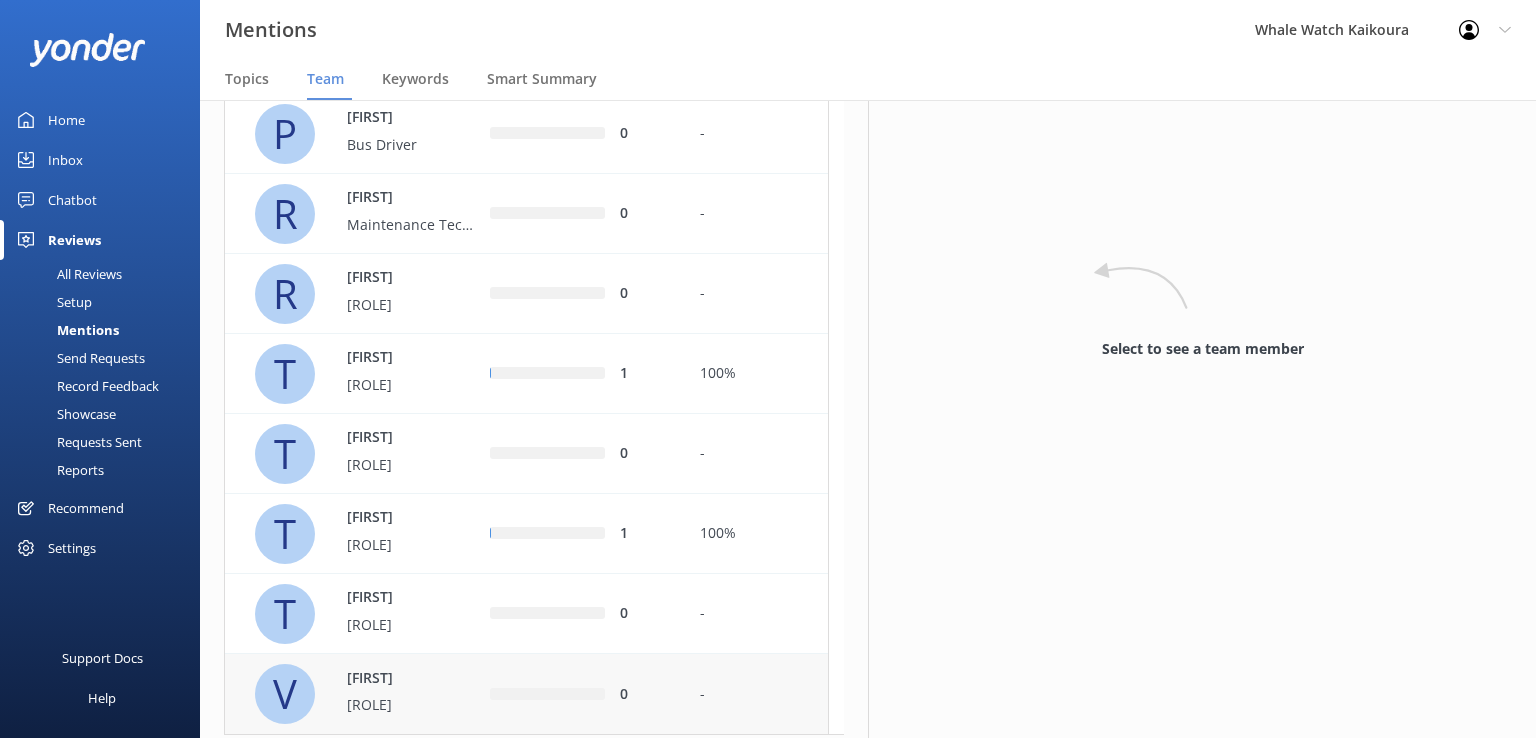 click on "[FIRST] [LAST]" at bounding box center [402, 694] 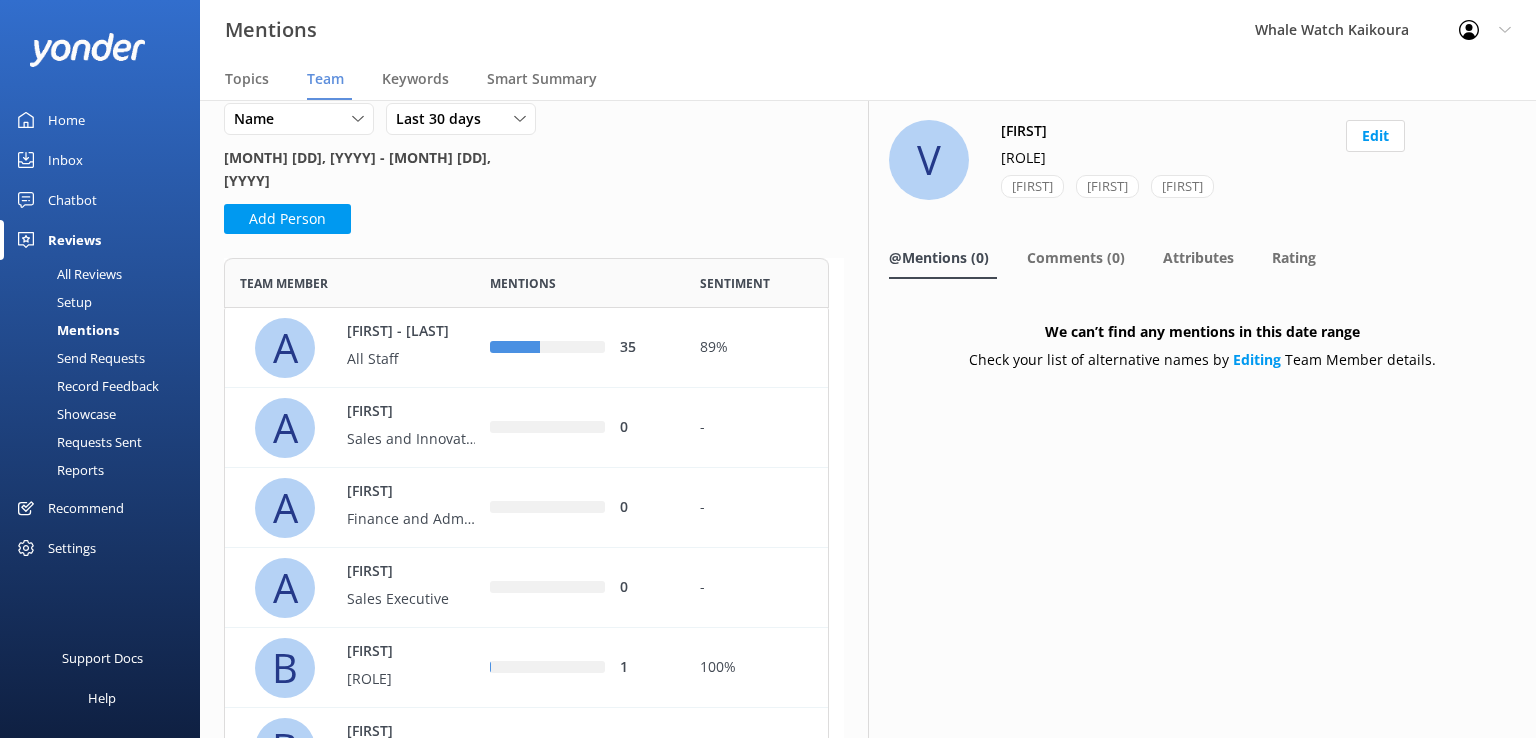 scroll, scrollTop: 0, scrollLeft: 0, axis: both 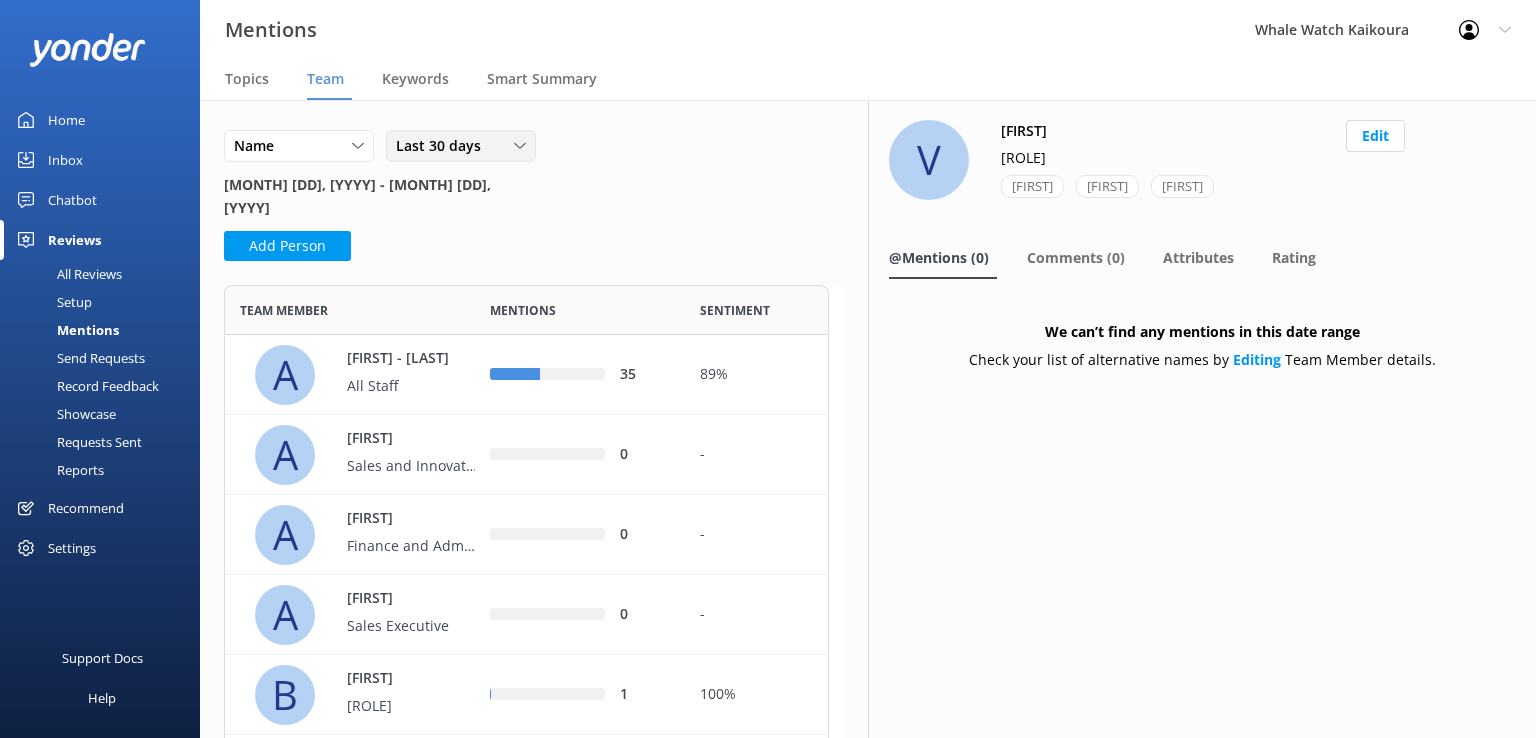click 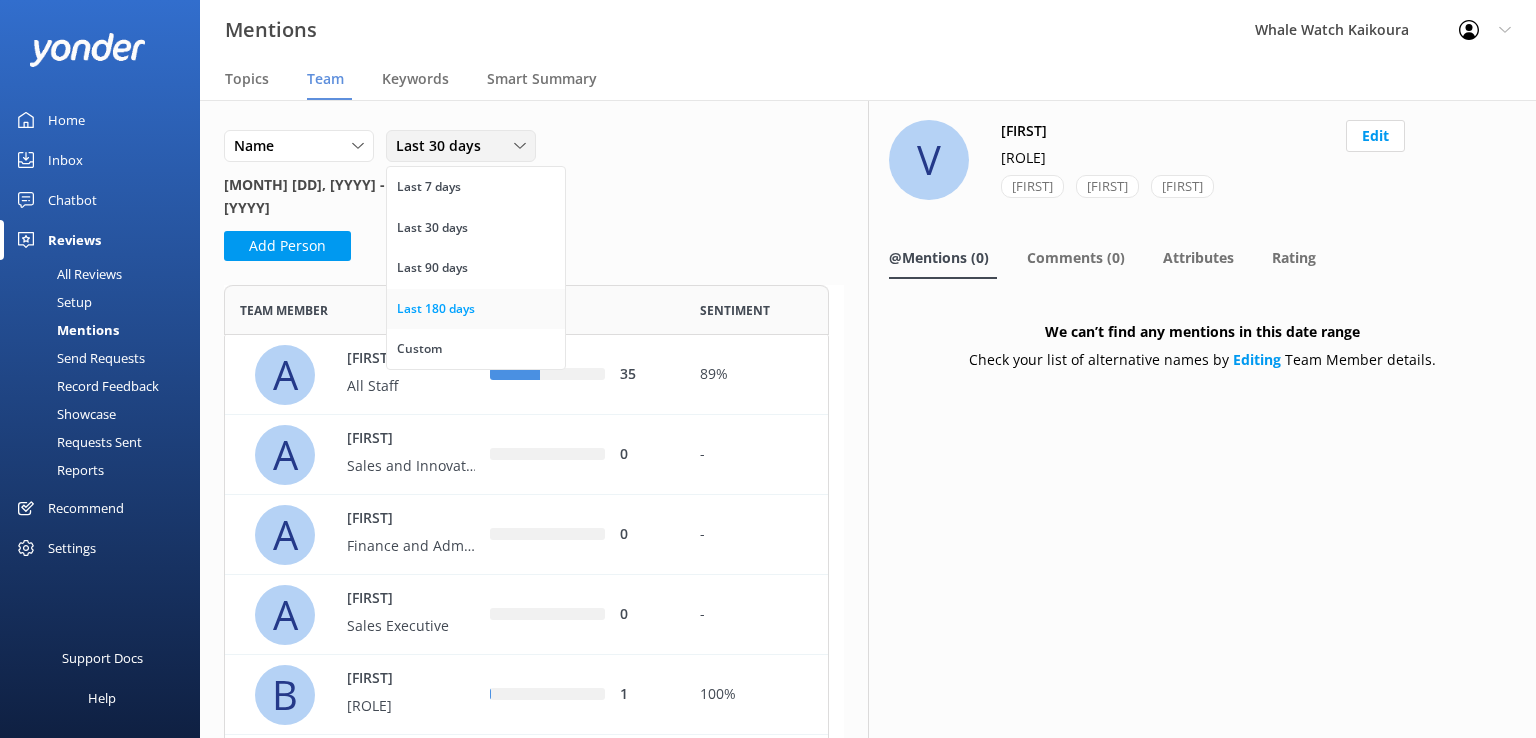 click on "Last 180 days" at bounding box center (436, 309) 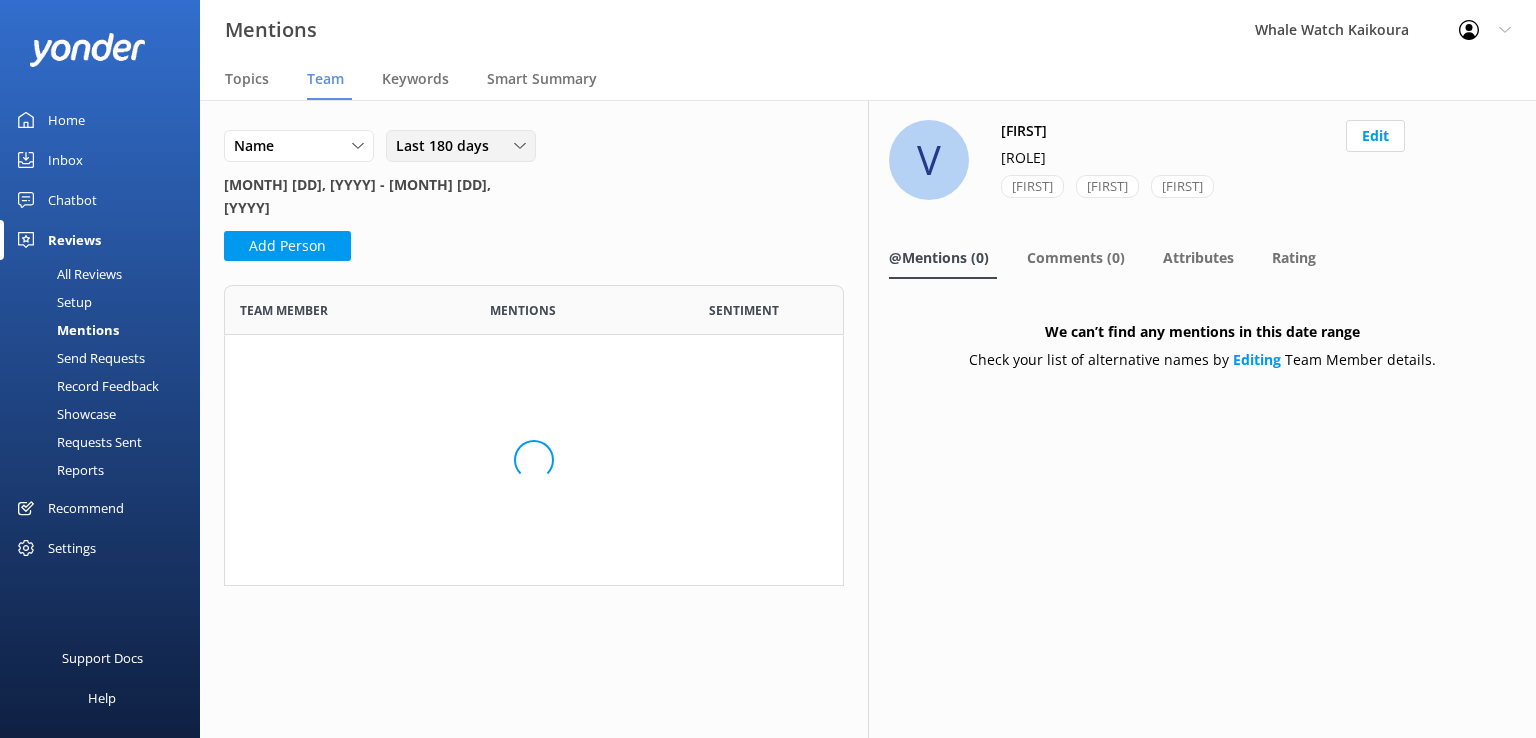 scroll, scrollTop: 16, scrollLeft: 16, axis: both 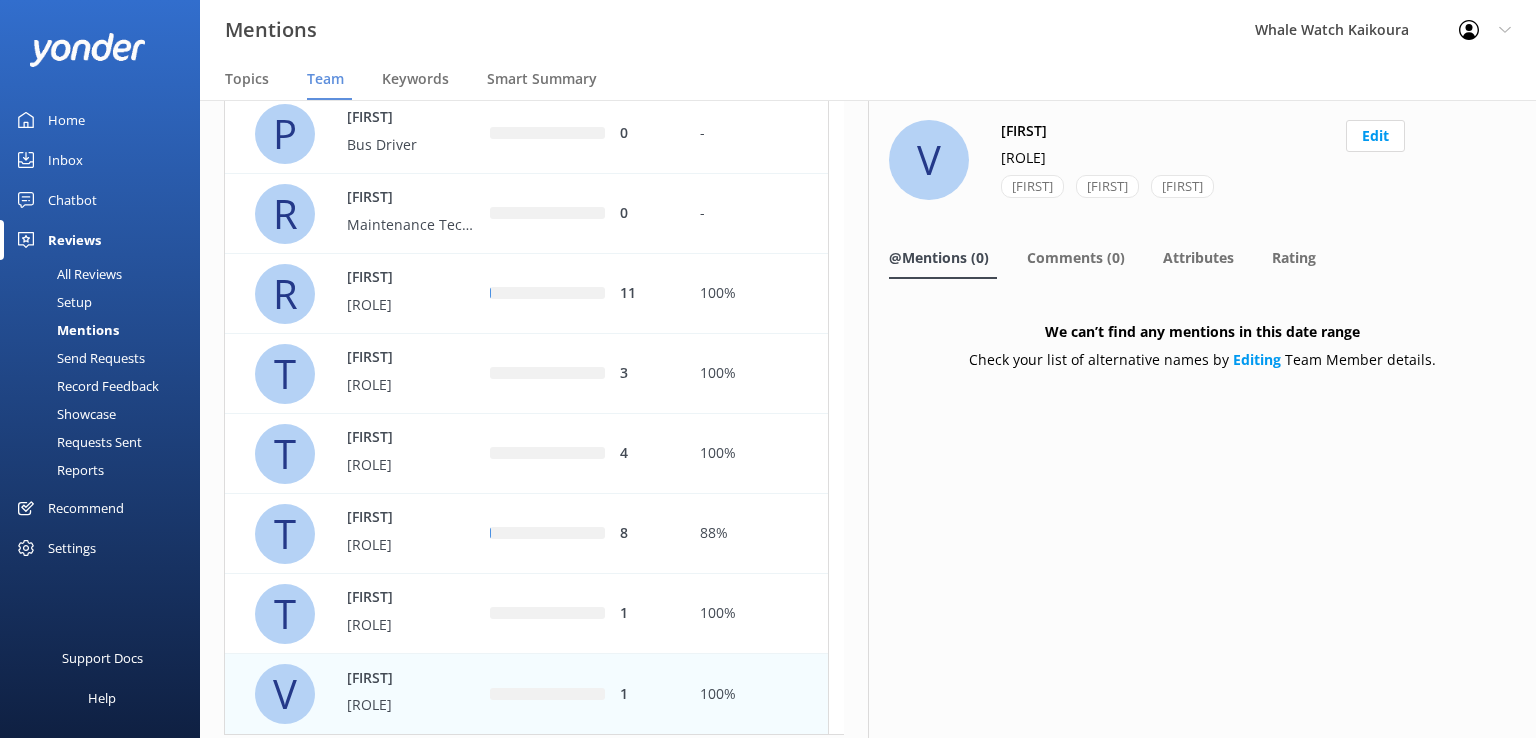 click at bounding box center (547, 694) 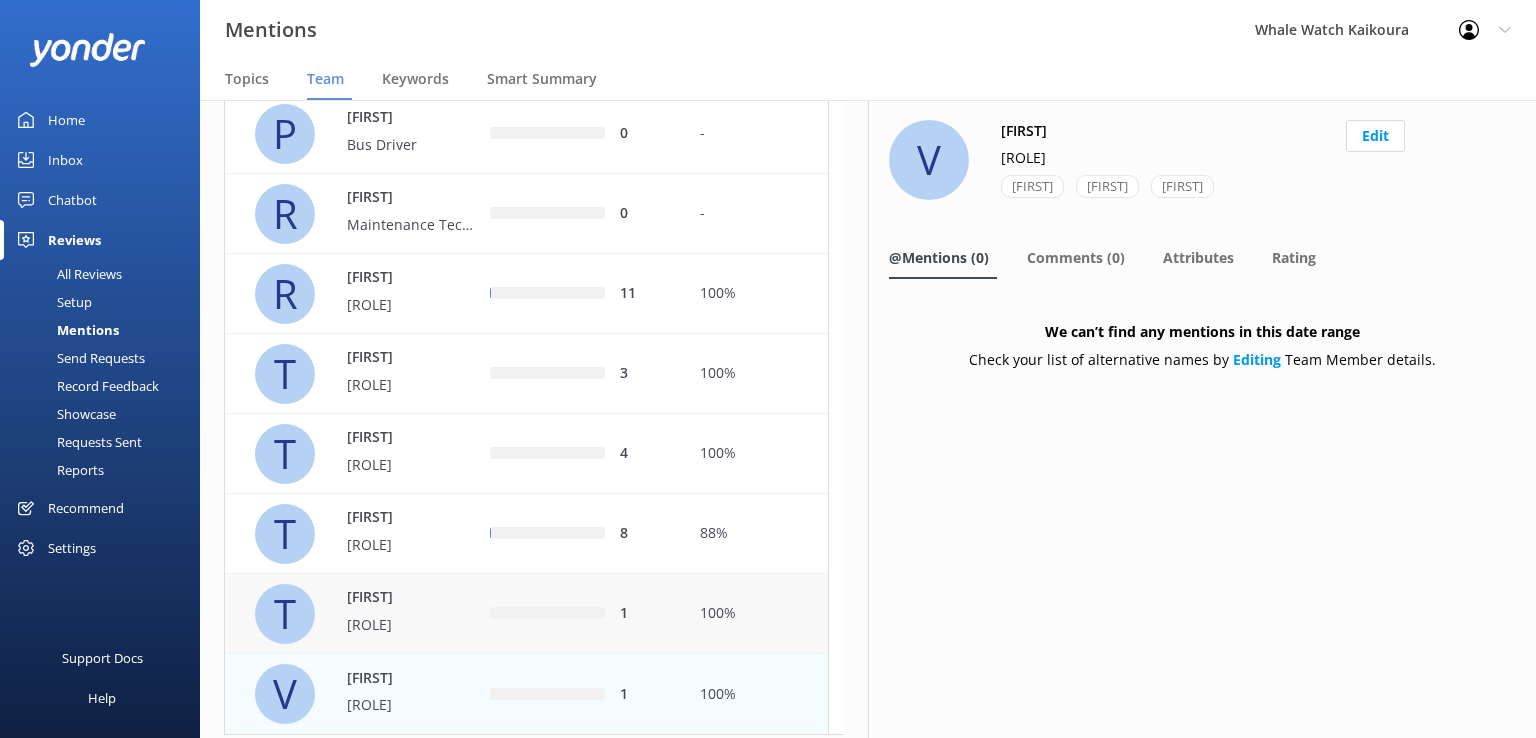 click on "100%" at bounding box center [756, 614] 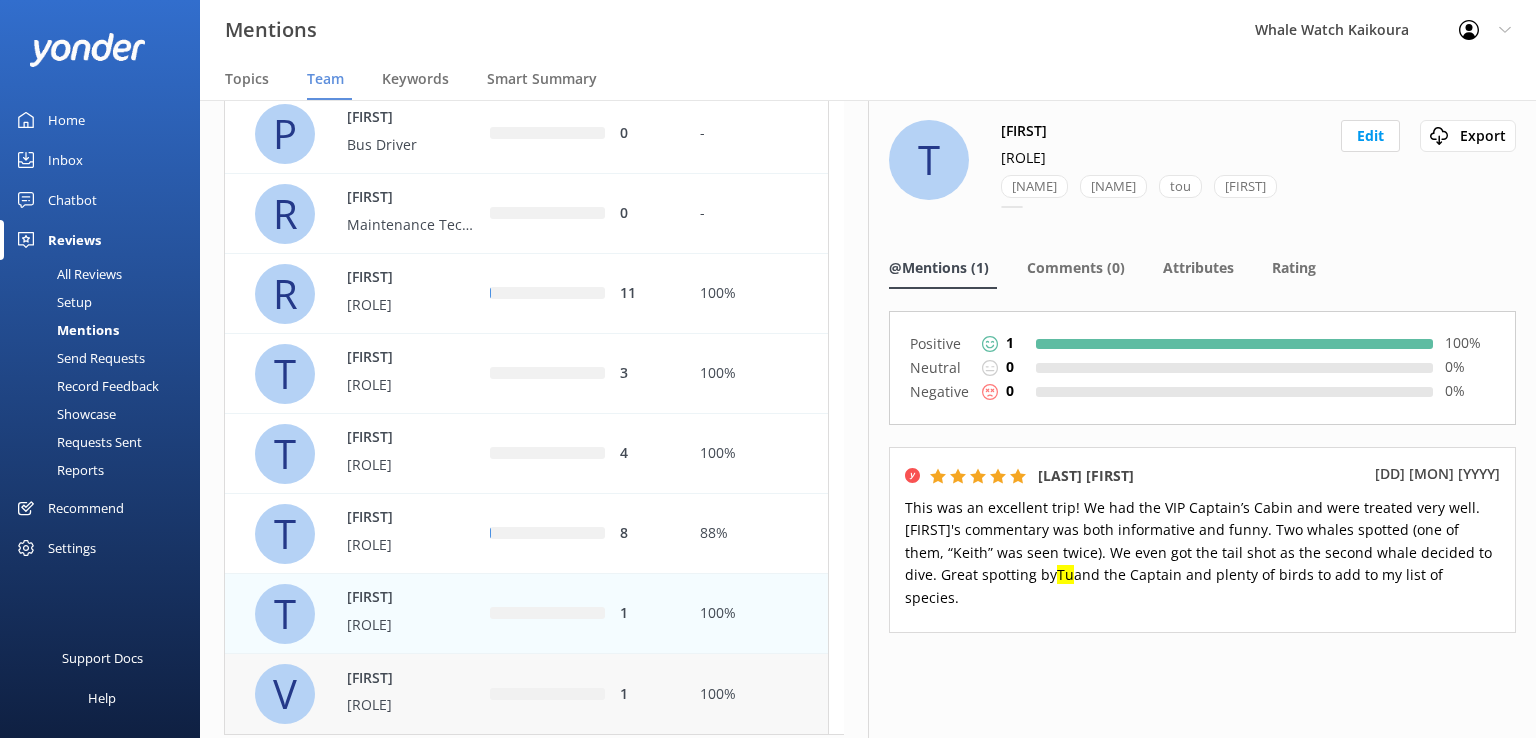 click on "100%" at bounding box center [756, 694] 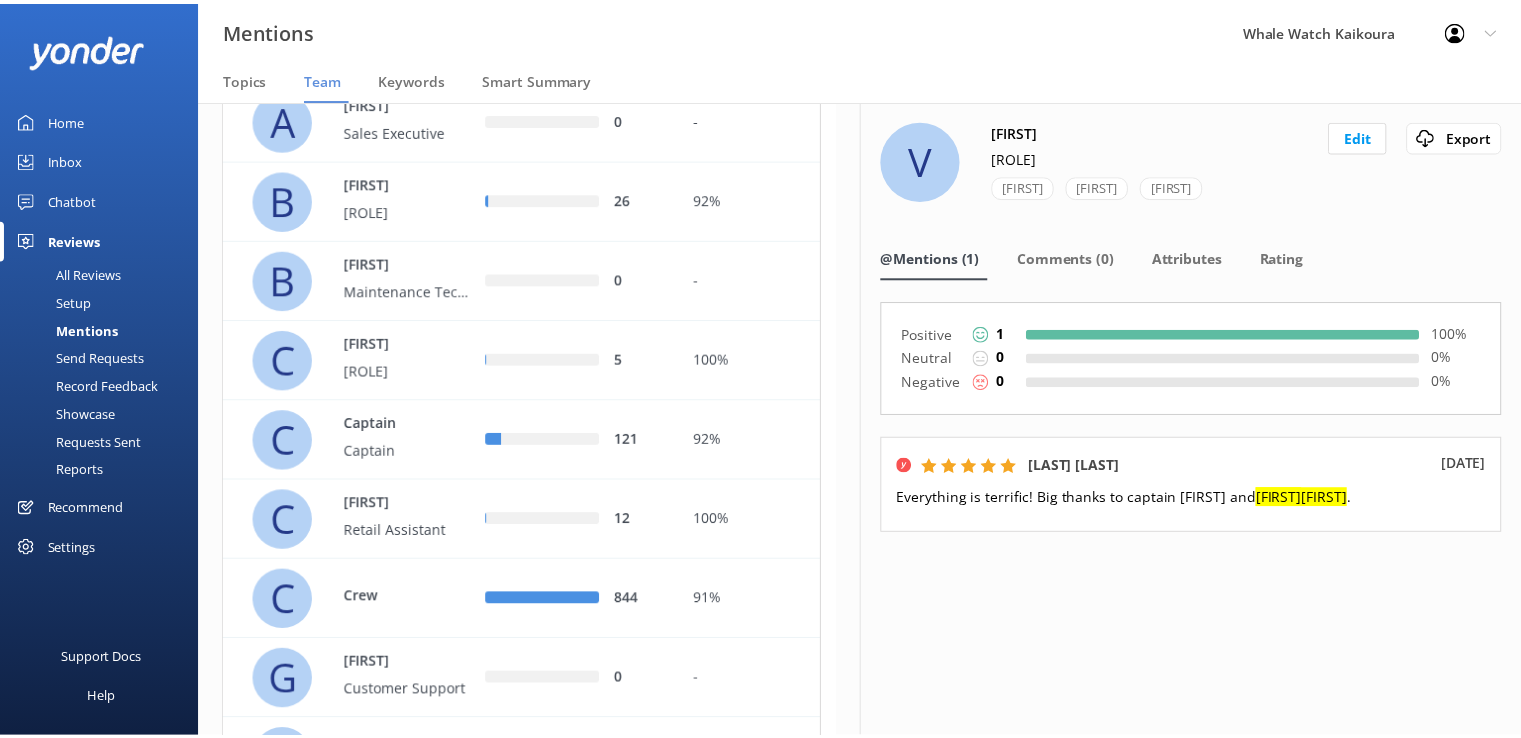 scroll, scrollTop: 0, scrollLeft: 0, axis: both 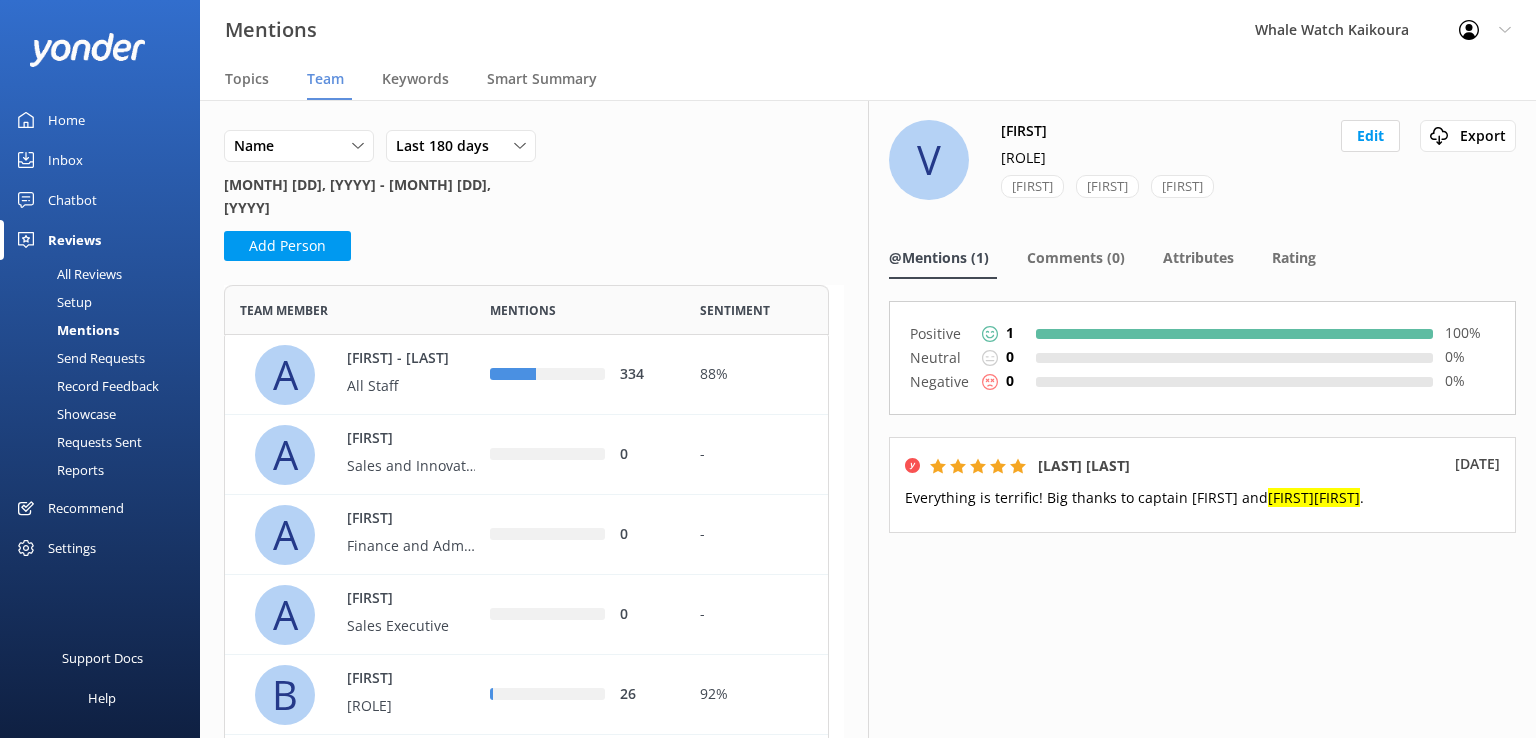 click on "All Reviews" at bounding box center (67, 274) 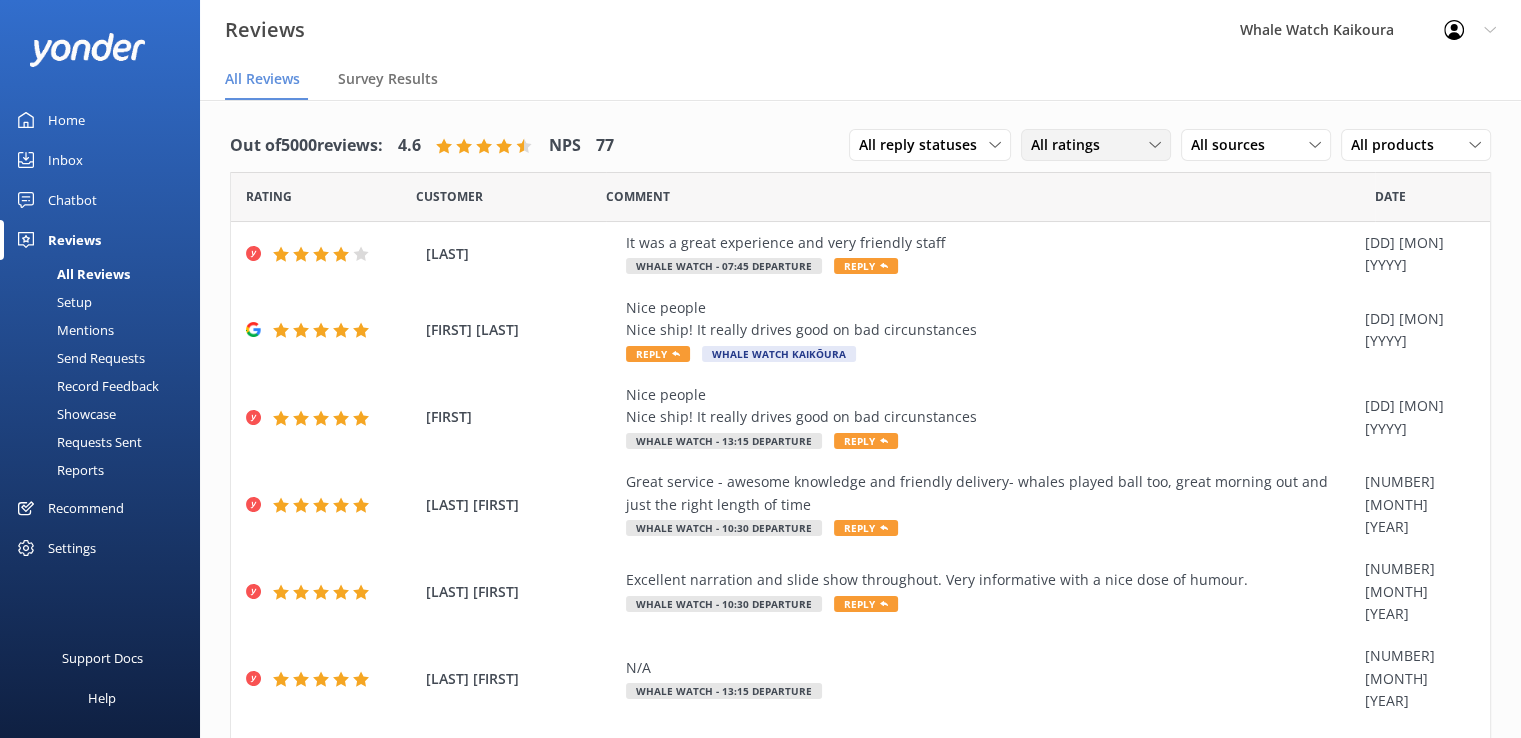 click 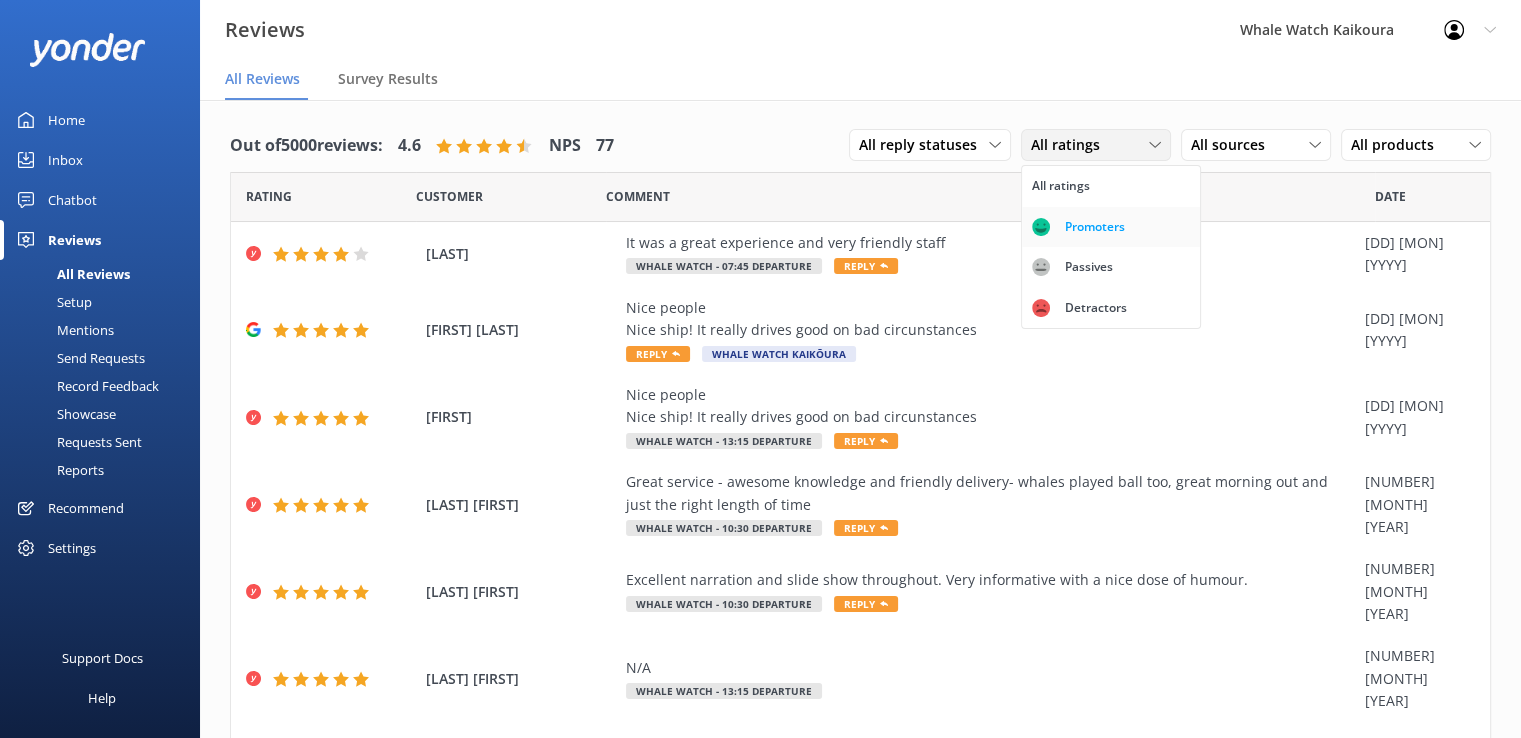 click on "Promoters" at bounding box center (1095, 227) 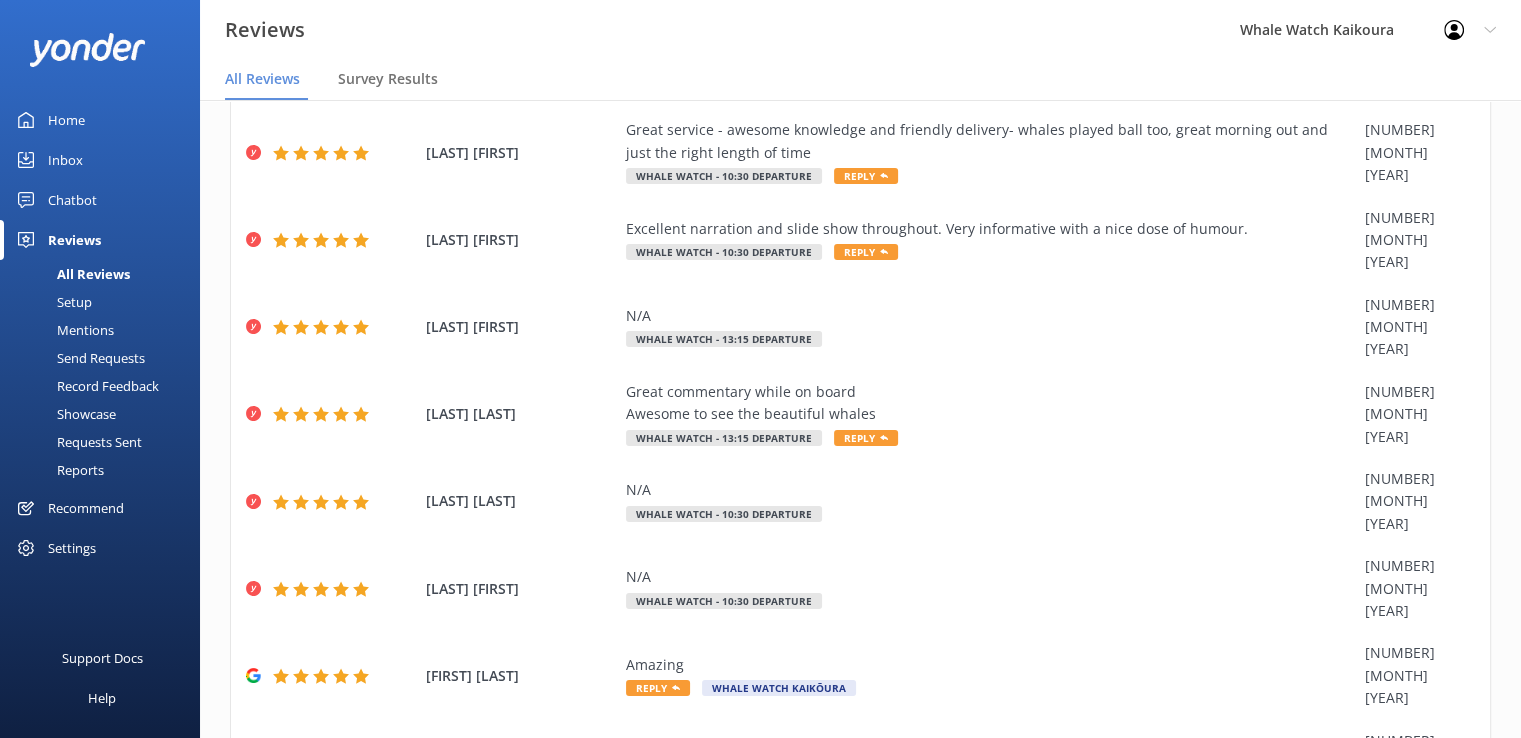 scroll, scrollTop: 288, scrollLeft: 0, axis: vertical 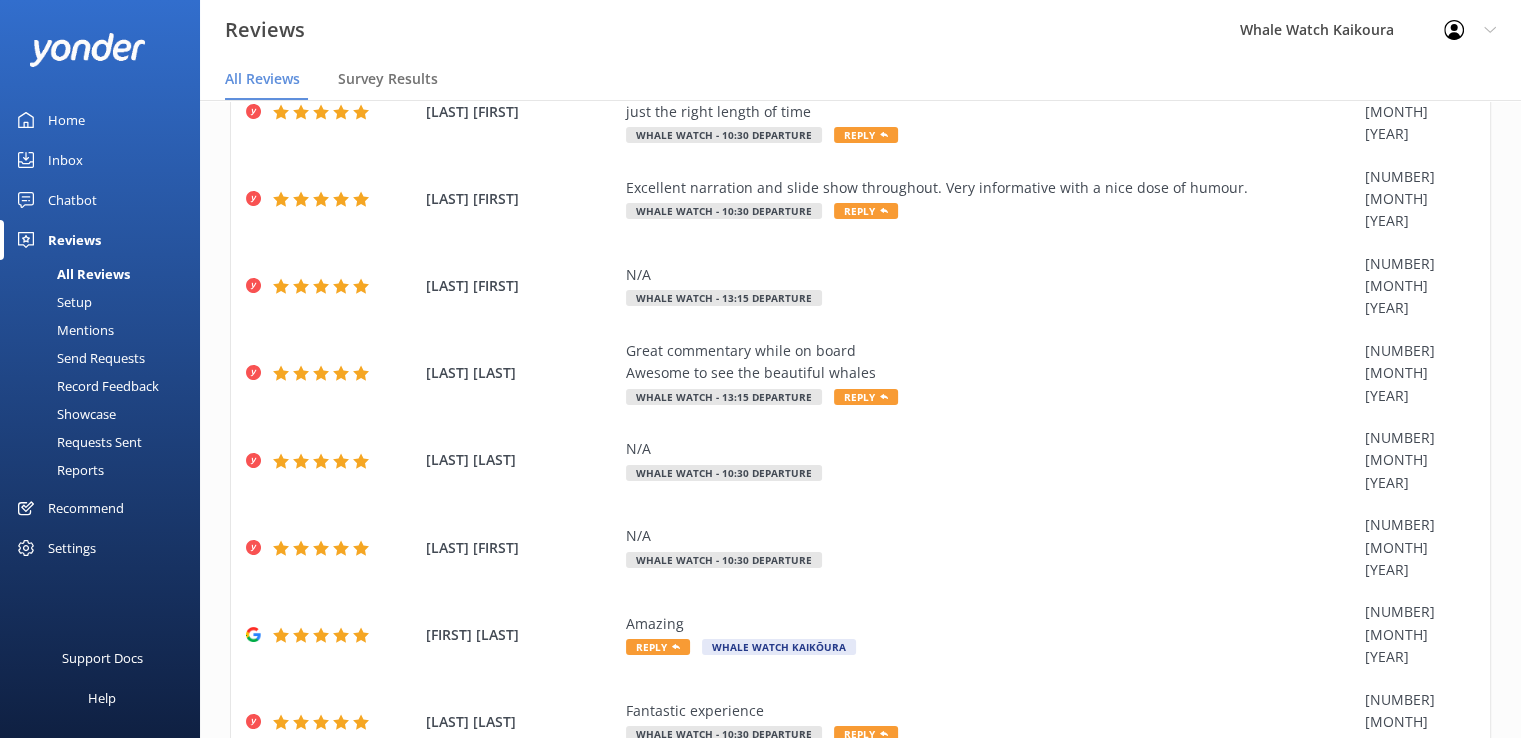 click 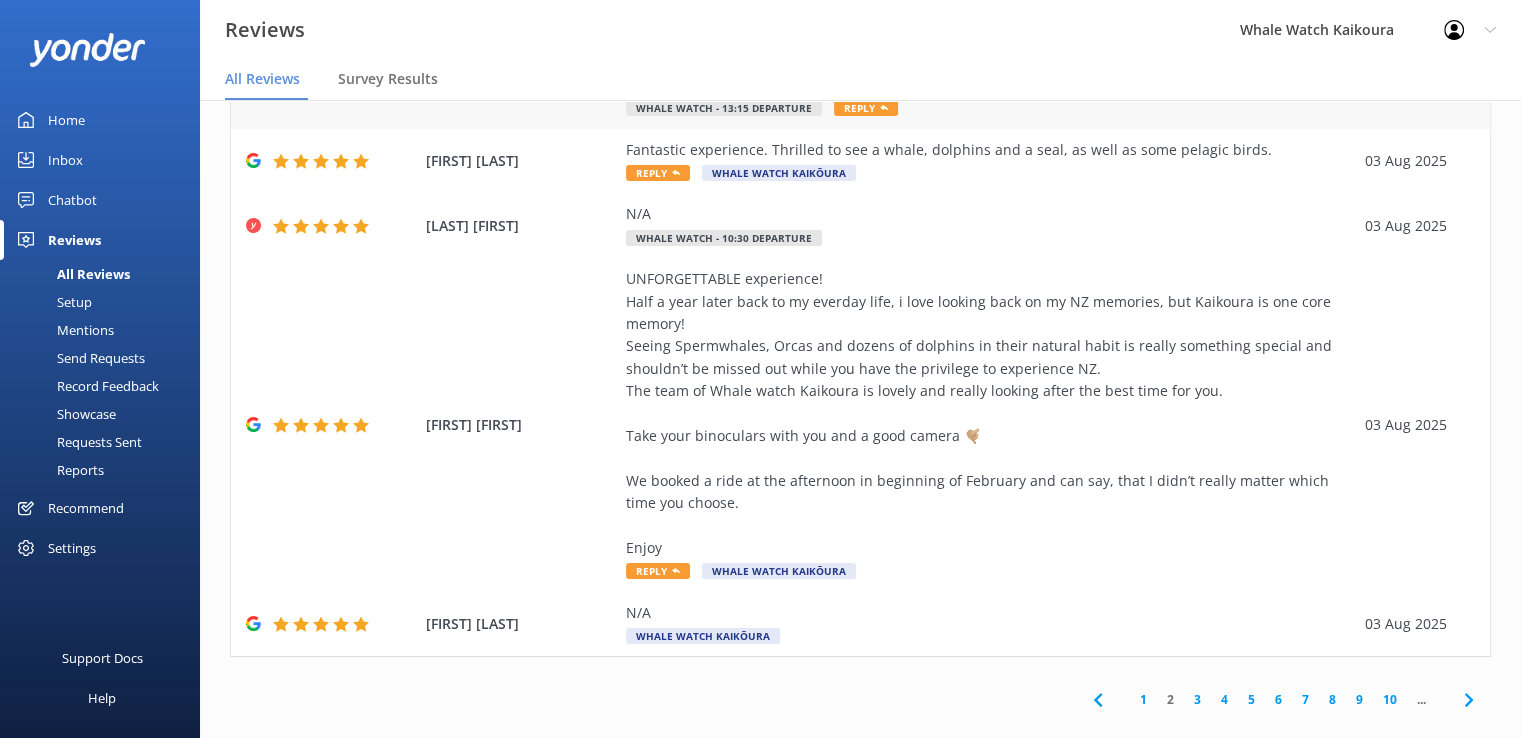 scroll, scrollTop: 668, scrollLeft: 0, axis: vertical 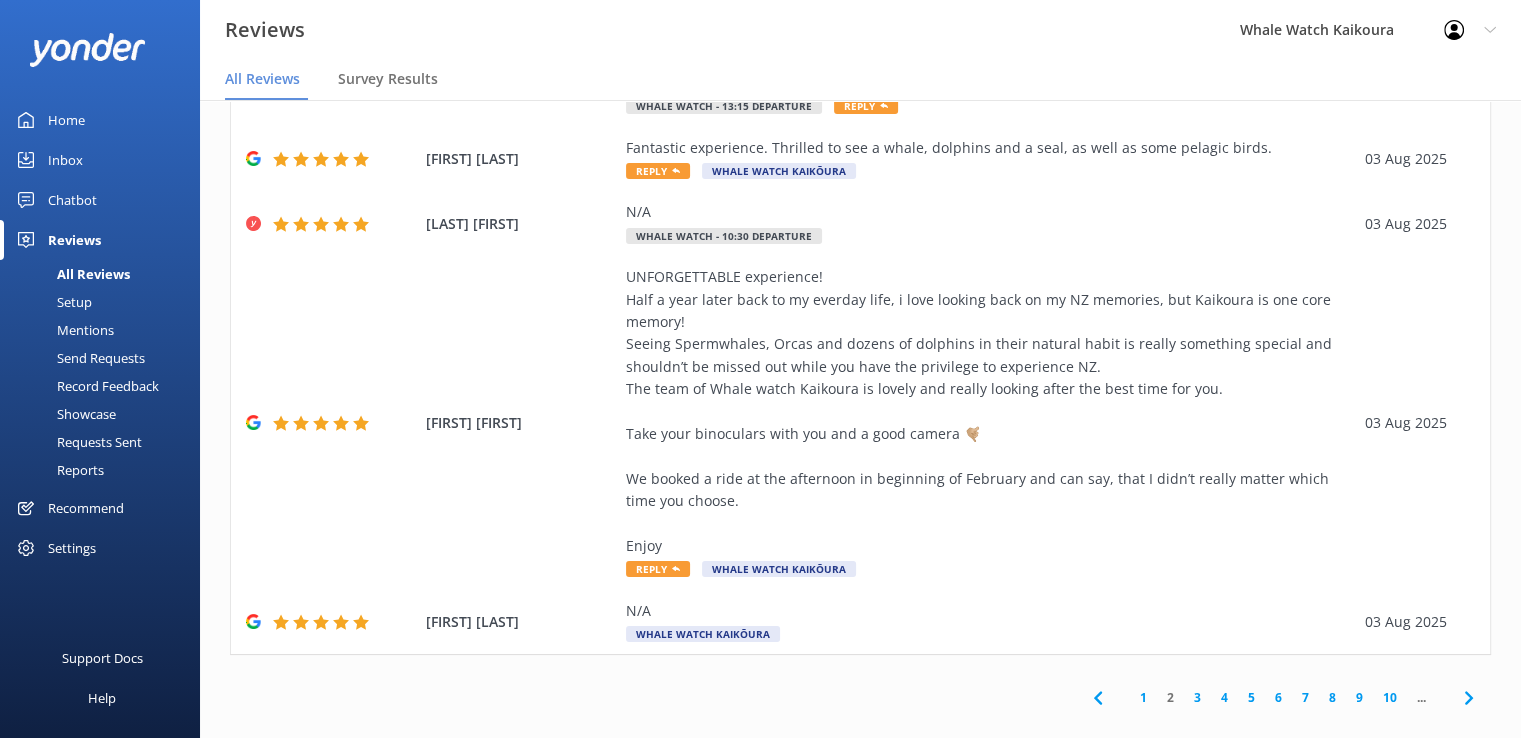 click 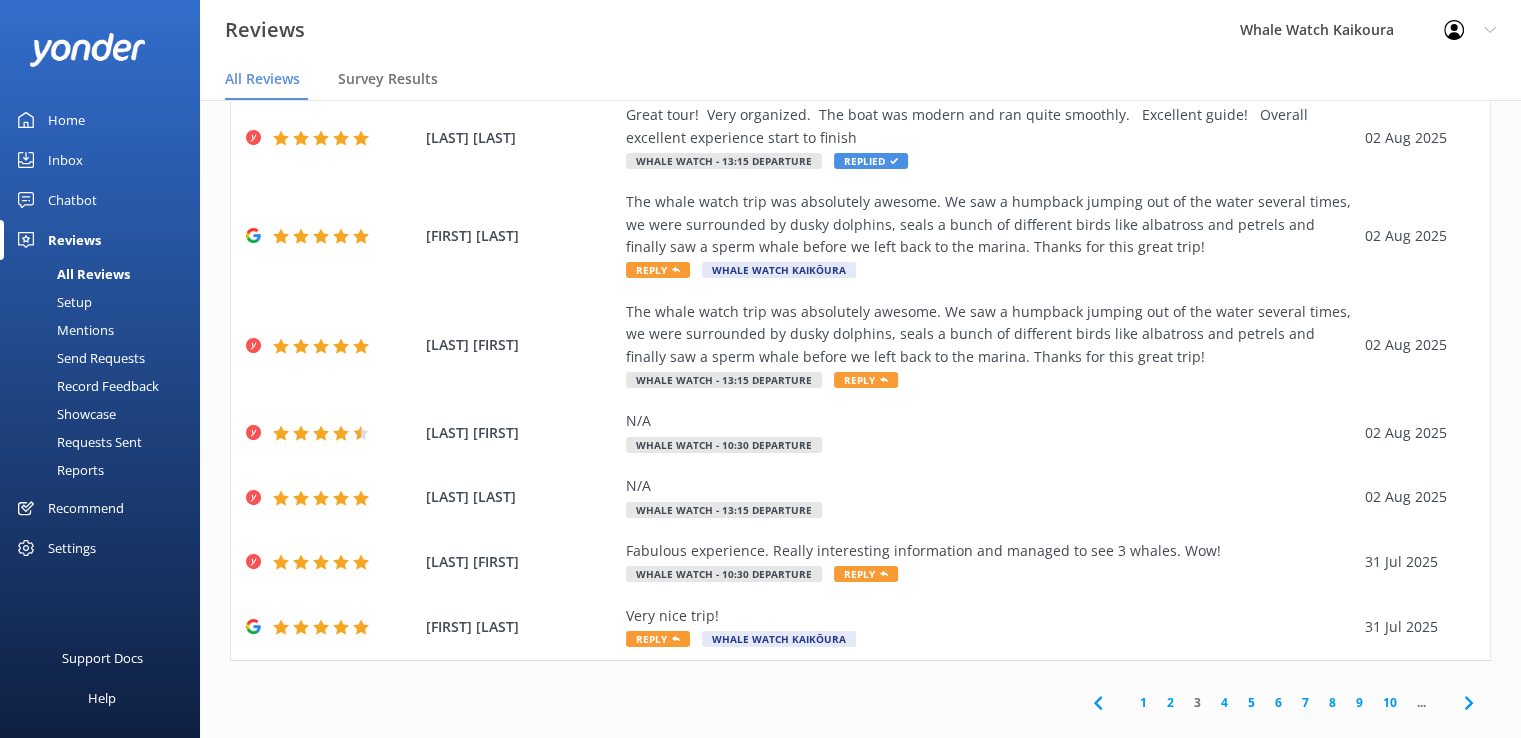 scroll, scrollTop: 355, scrollLeft: 0, axis: vertical 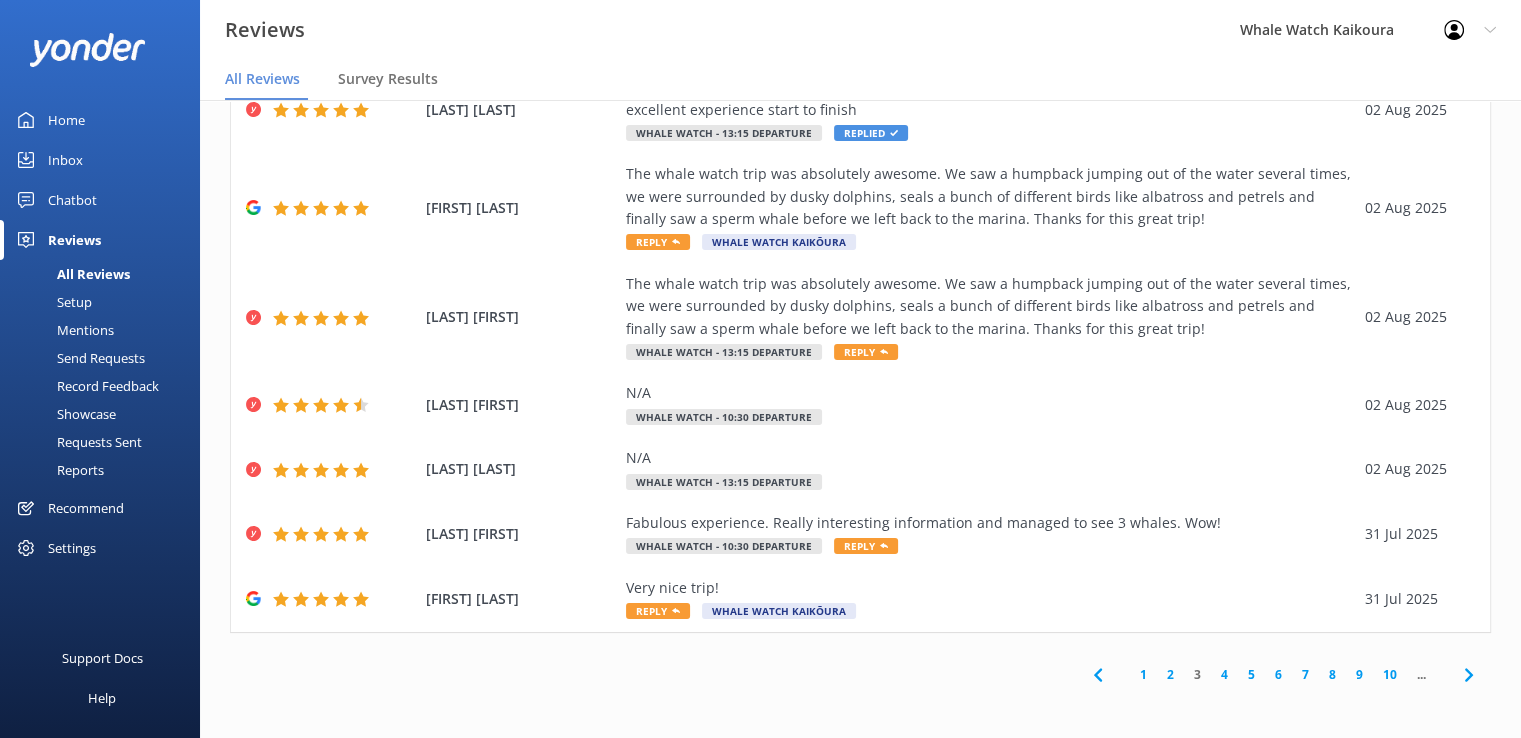 click 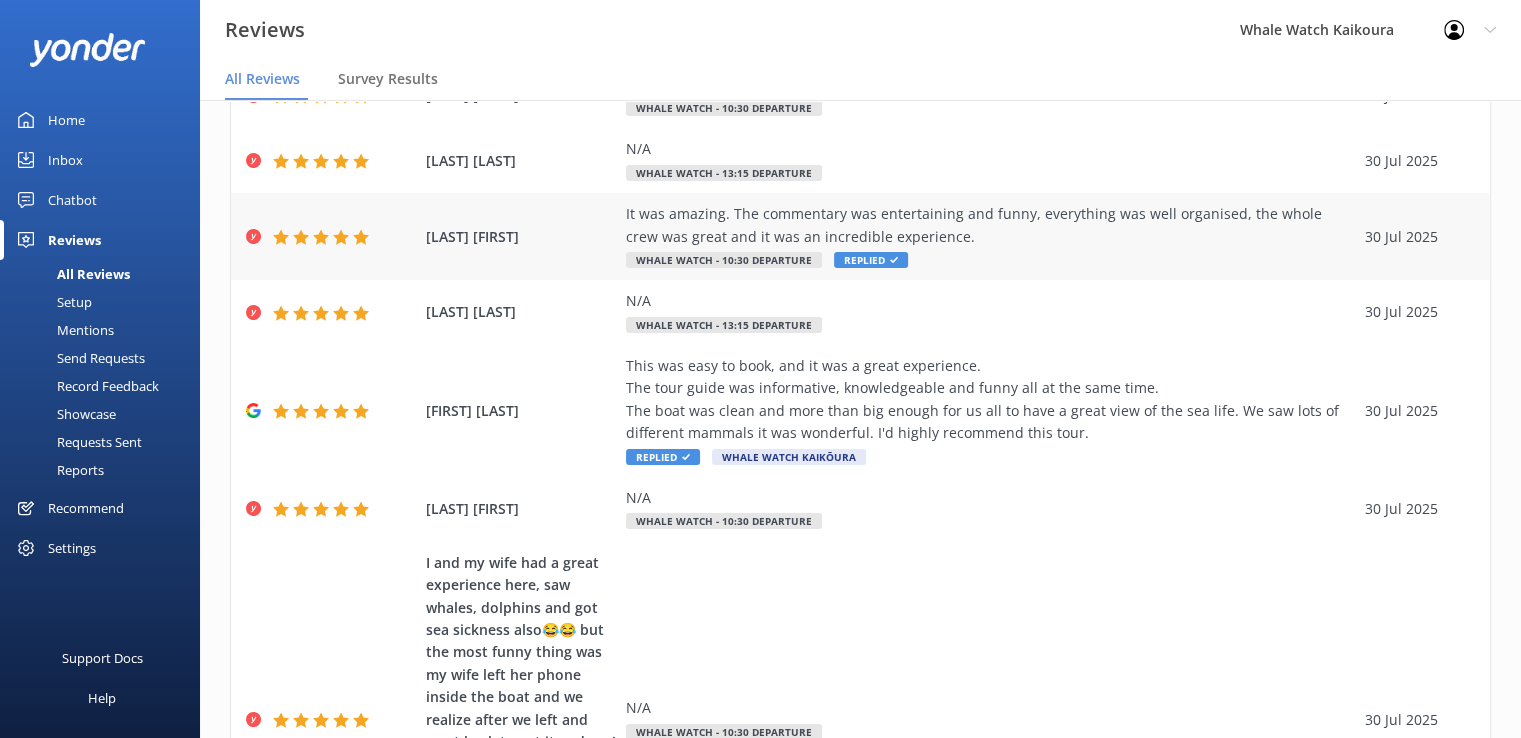 scroll, scrollTop: 288, scrollLeft: 0, axis: vertical 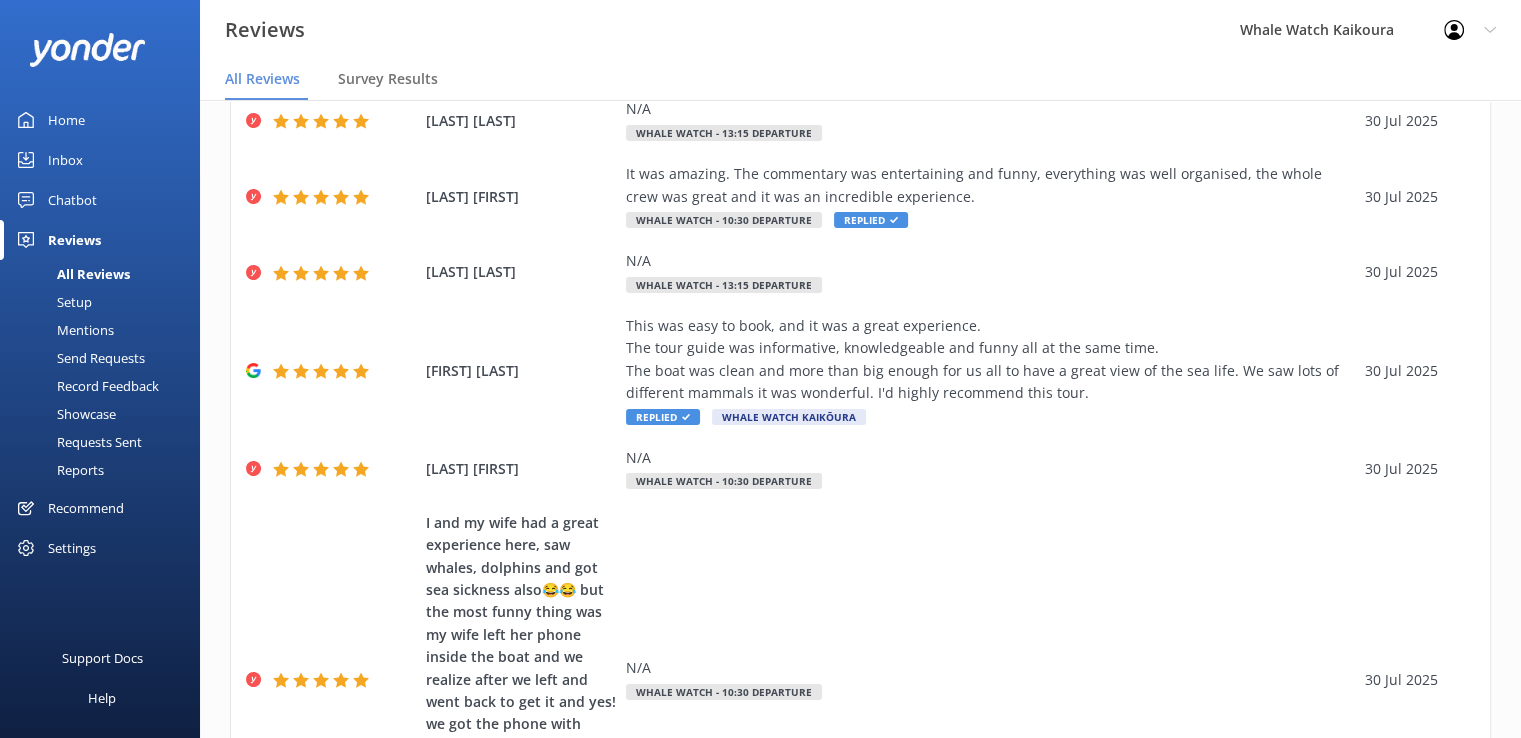 click 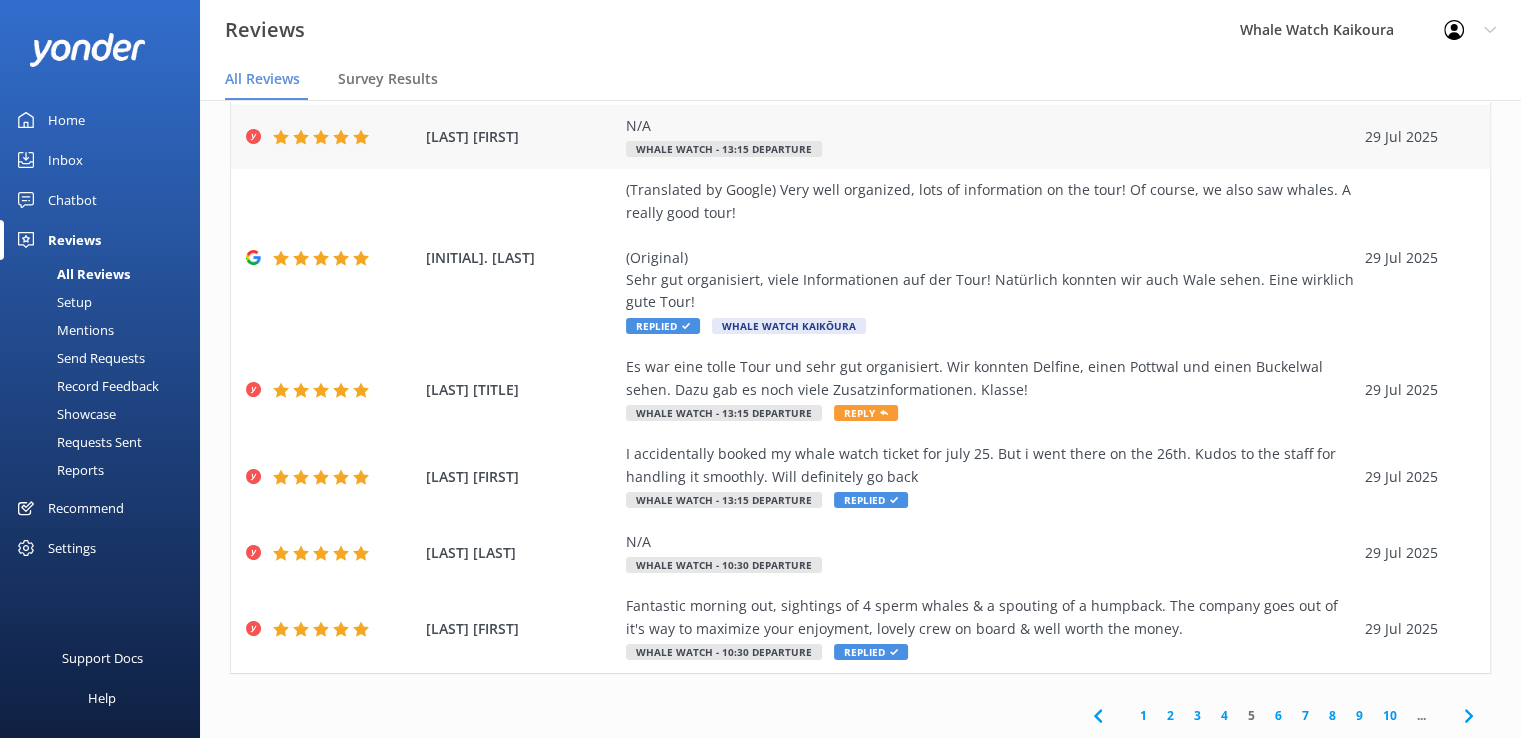 scroll, scrollTop: 467, scrollLeft: 0, axis: vertical 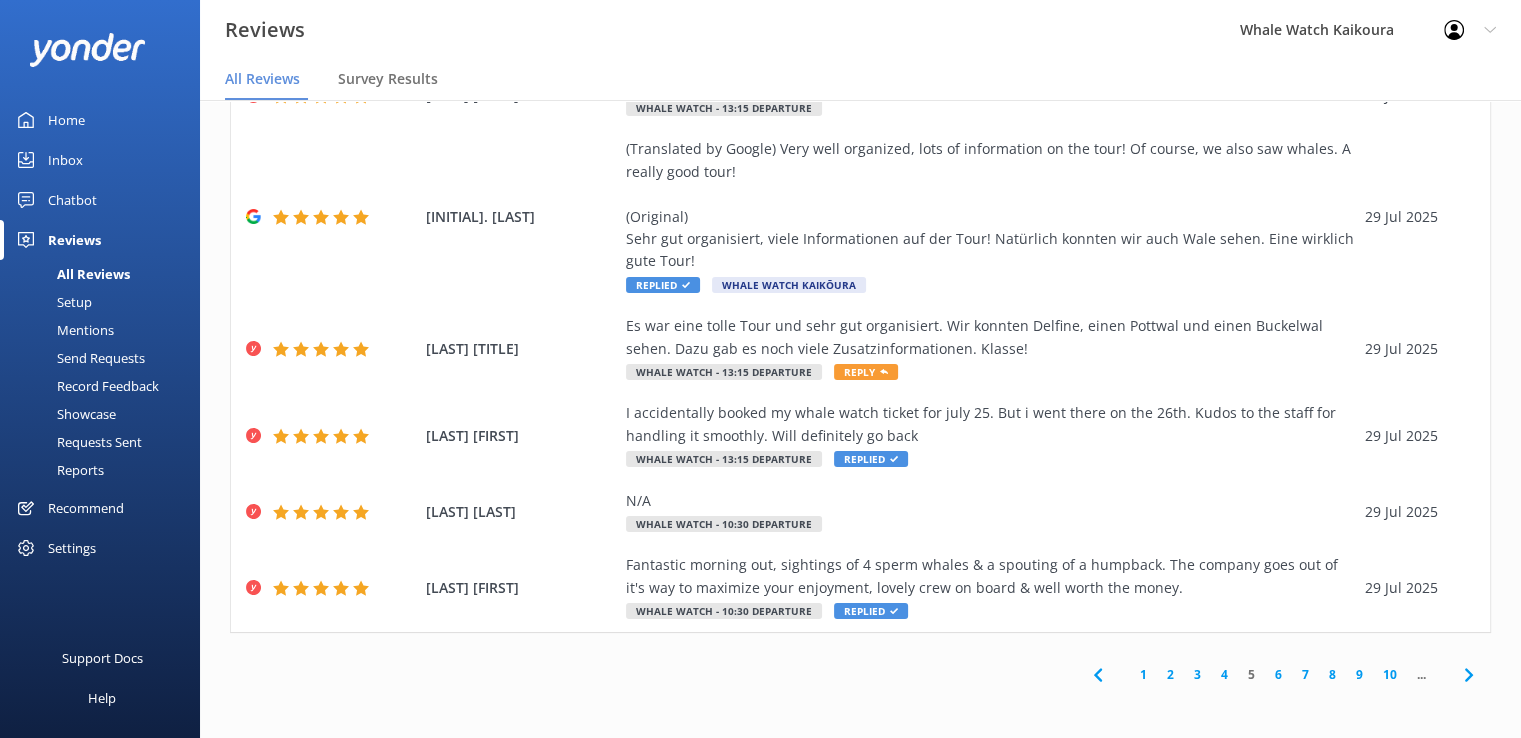 click 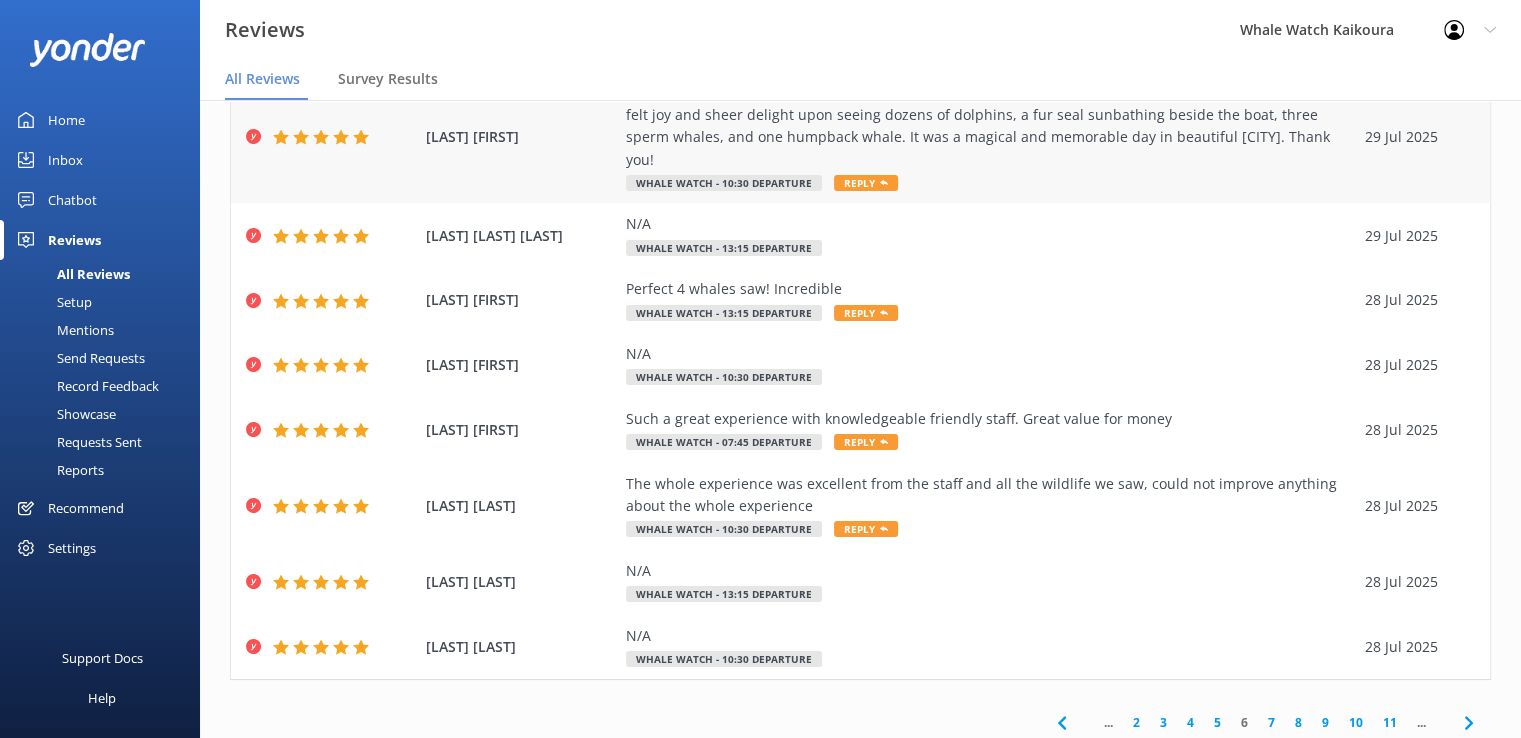 scroll, scrollTop: 355, scrollLeft: 0, axis: vertical 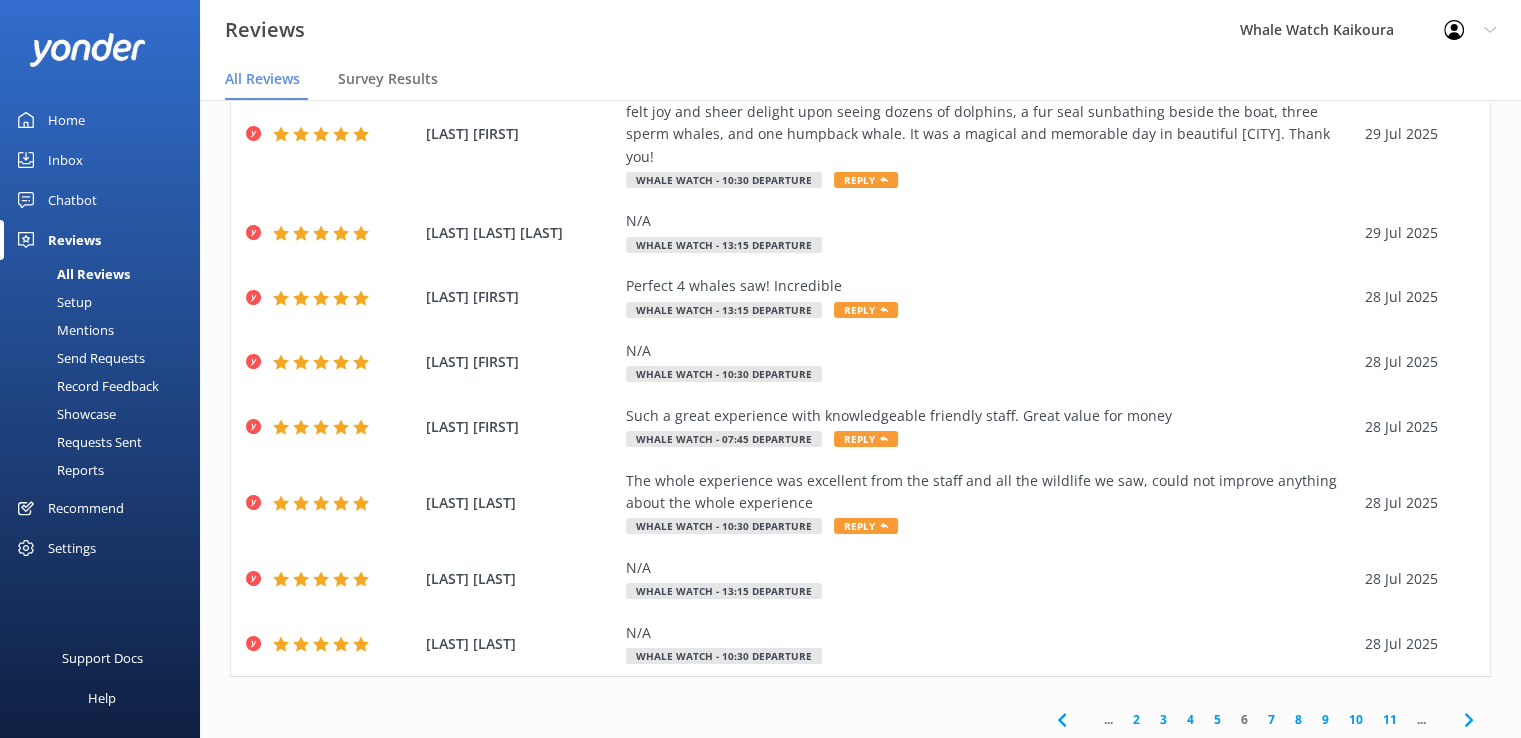 click 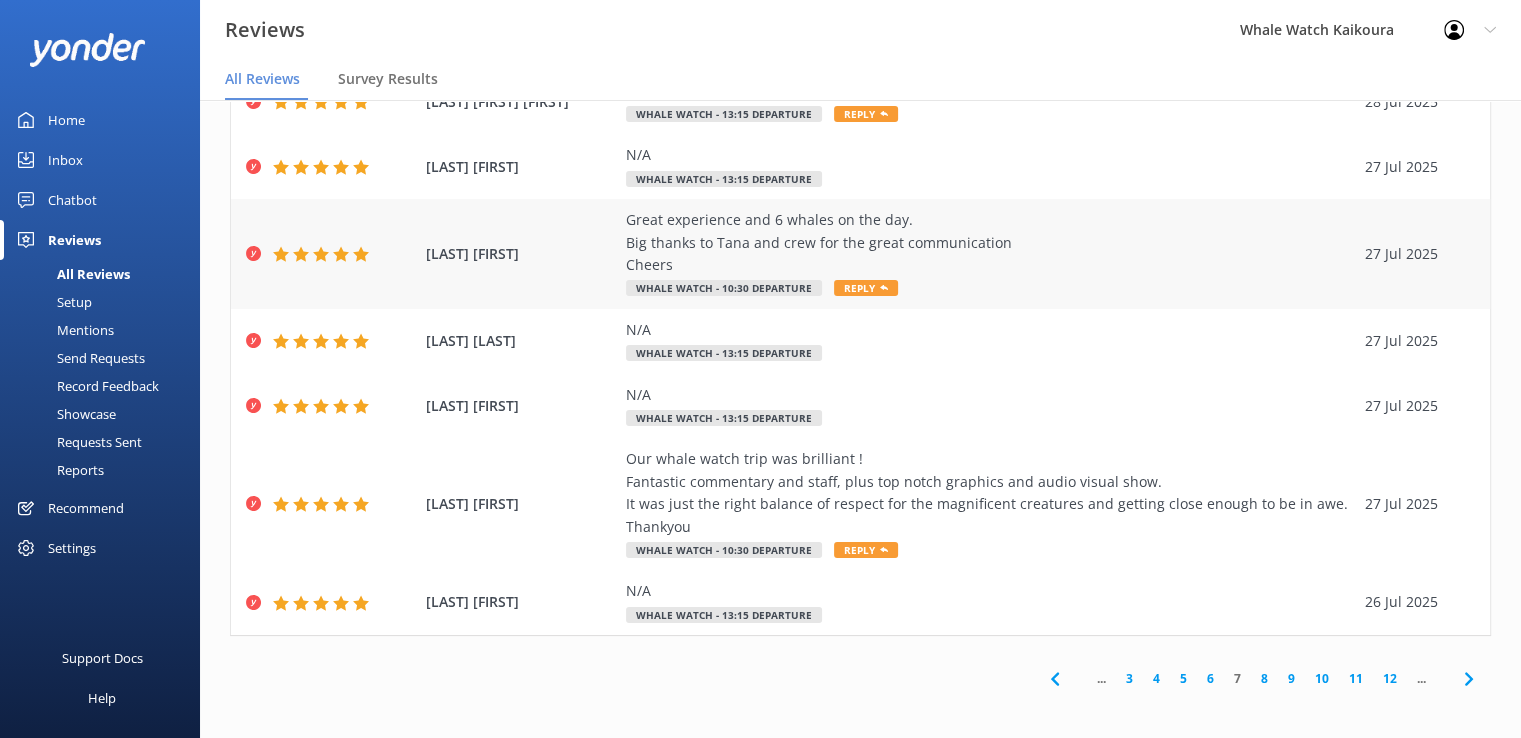 scroll, scrollTop: 556, scrollLeft: 0, axis: vertical 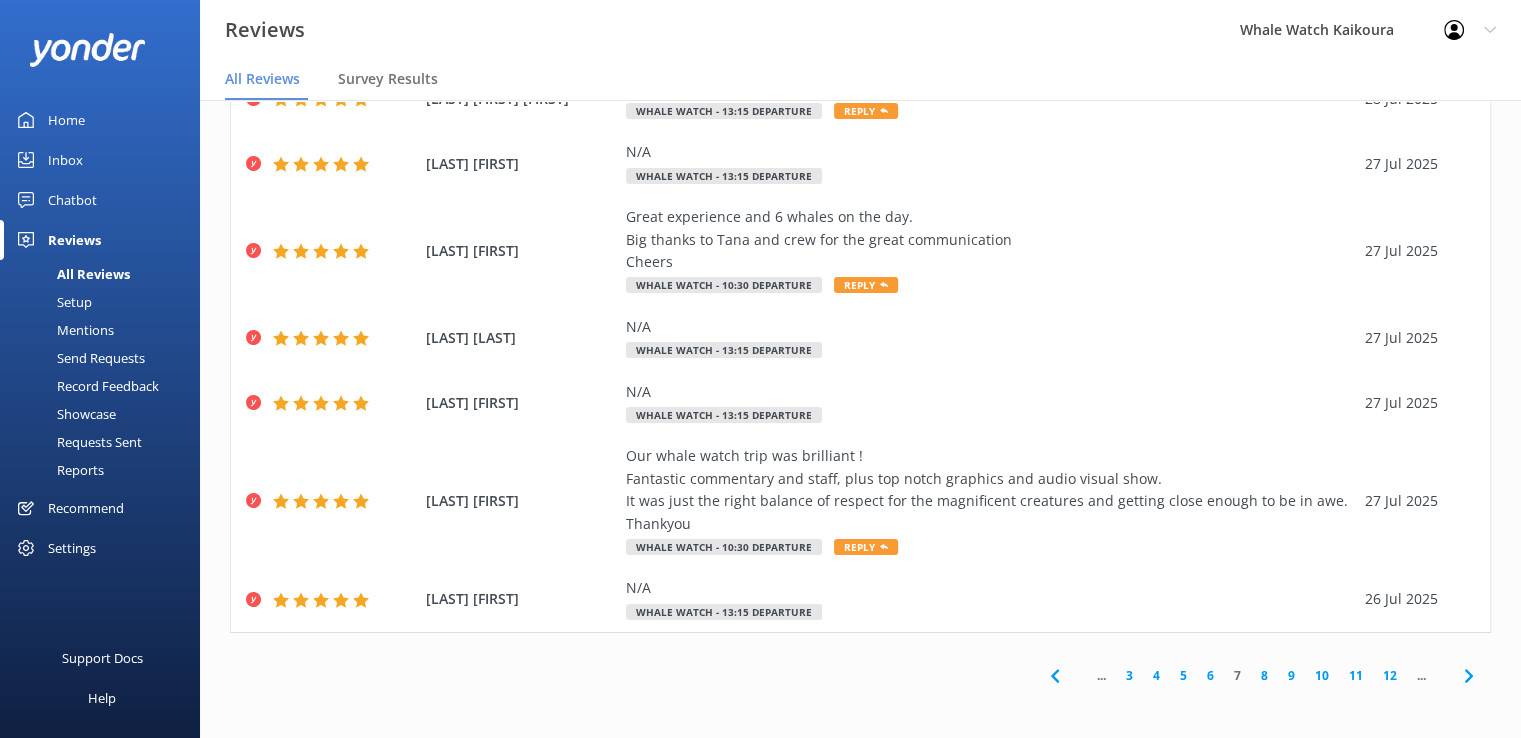 click 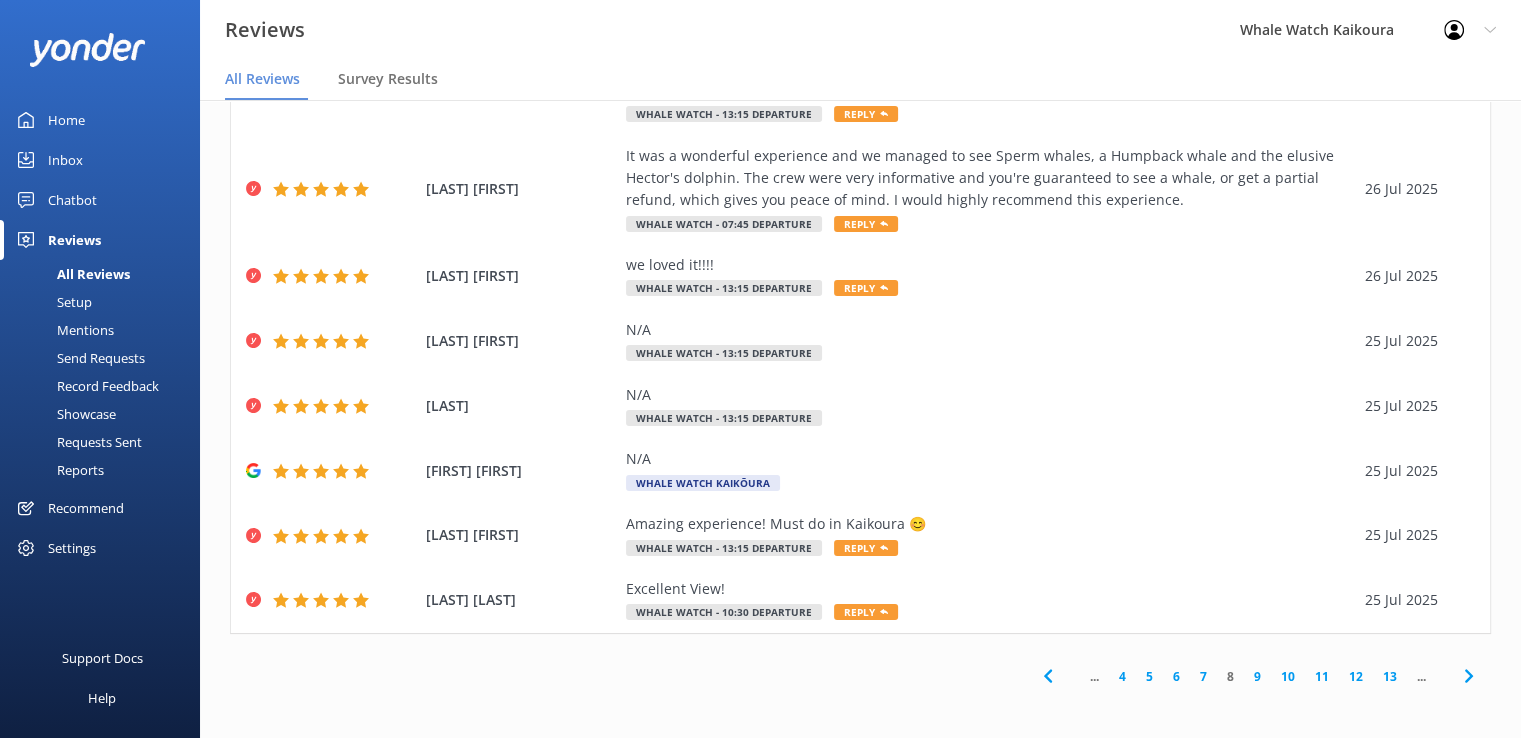 scroll, scrollTop: 825, scrollLeft: 0, axis: vertical 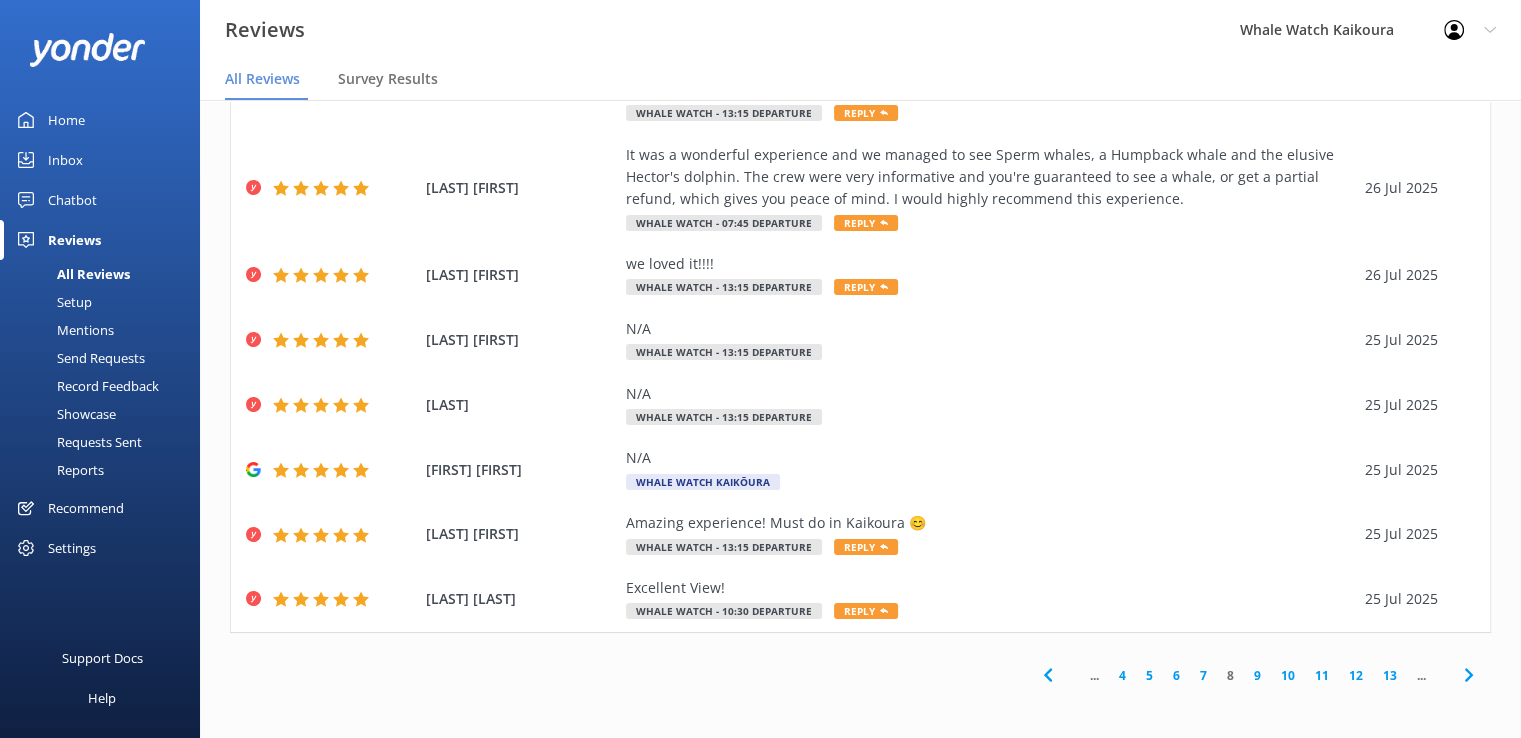 click 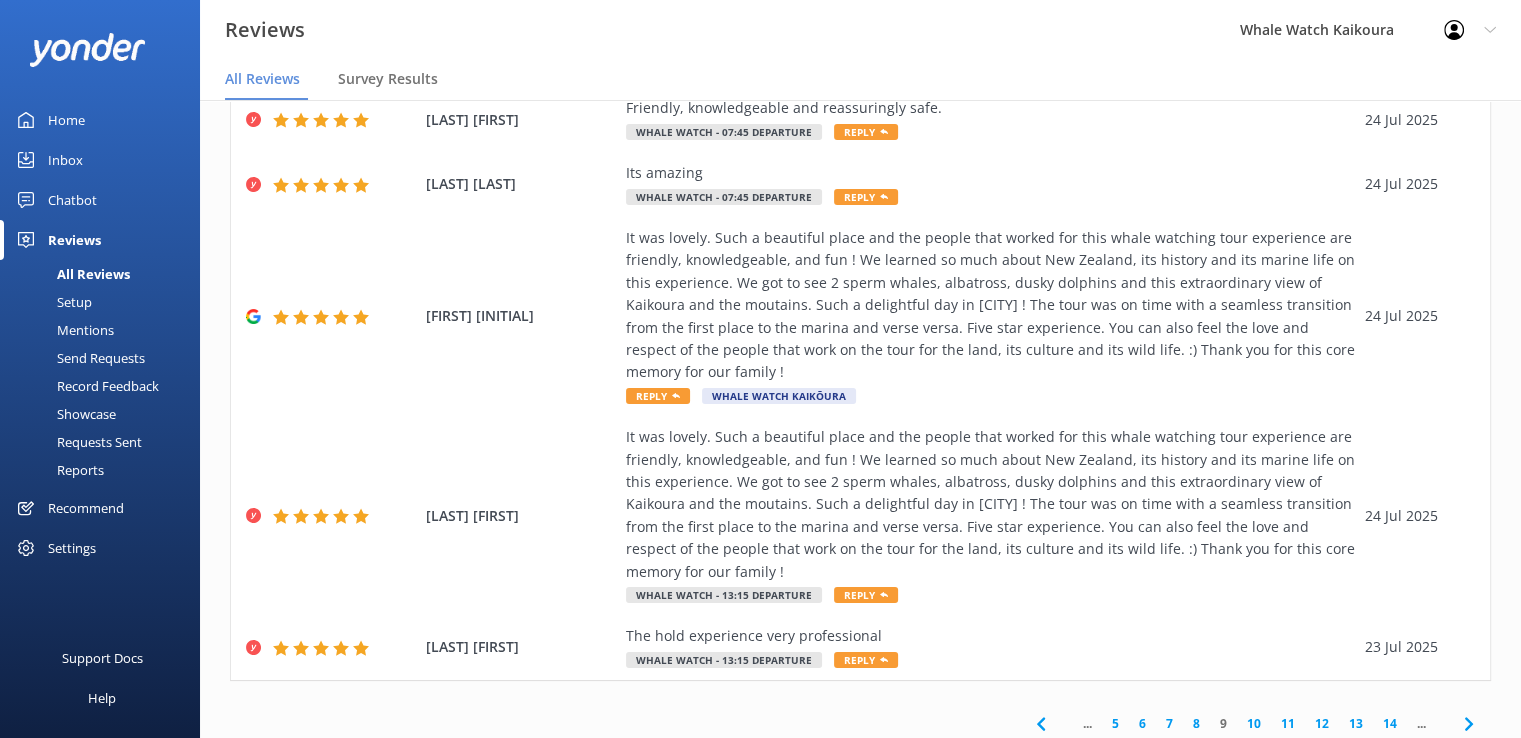 scroll, scrollTop: 534, scrollLeft: 0, axis: vertical 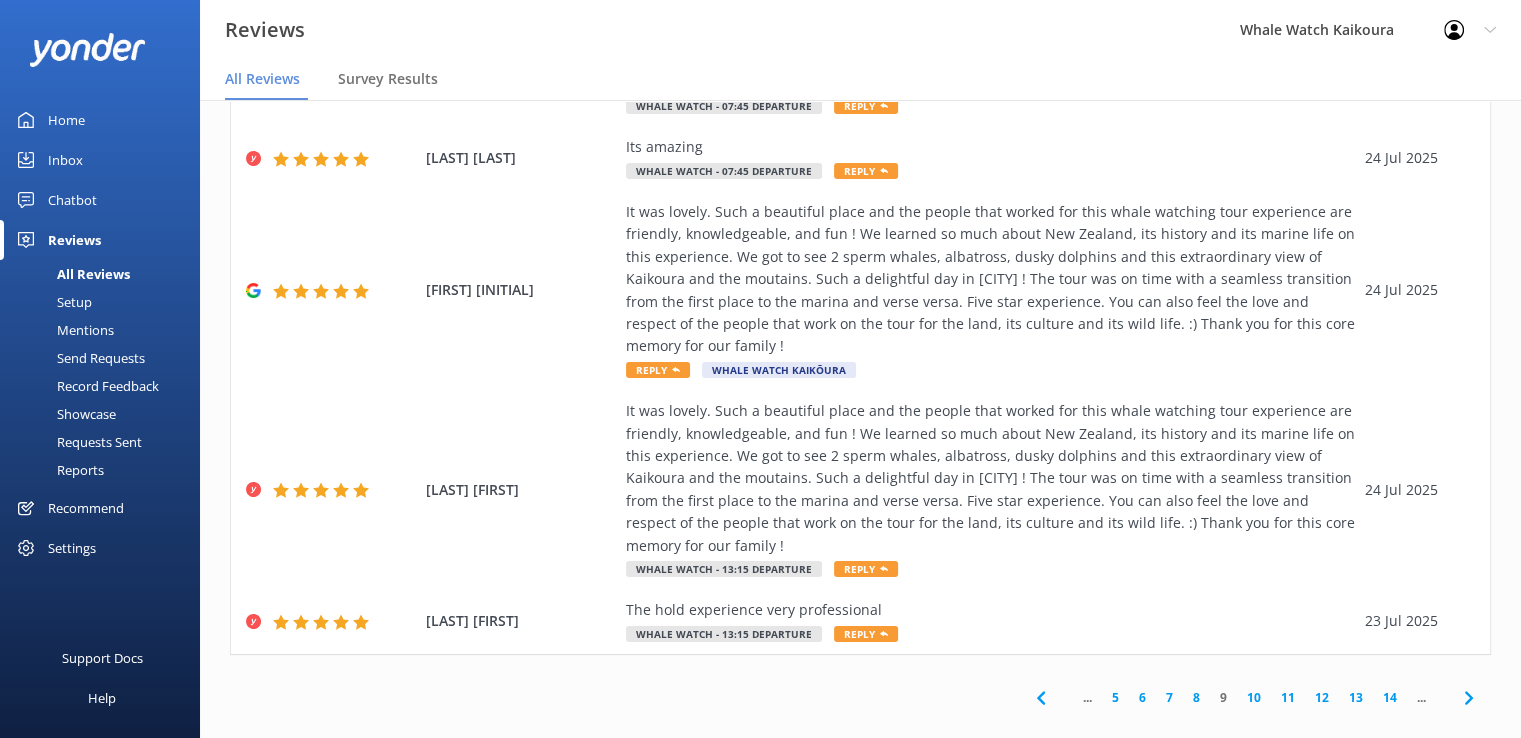 click 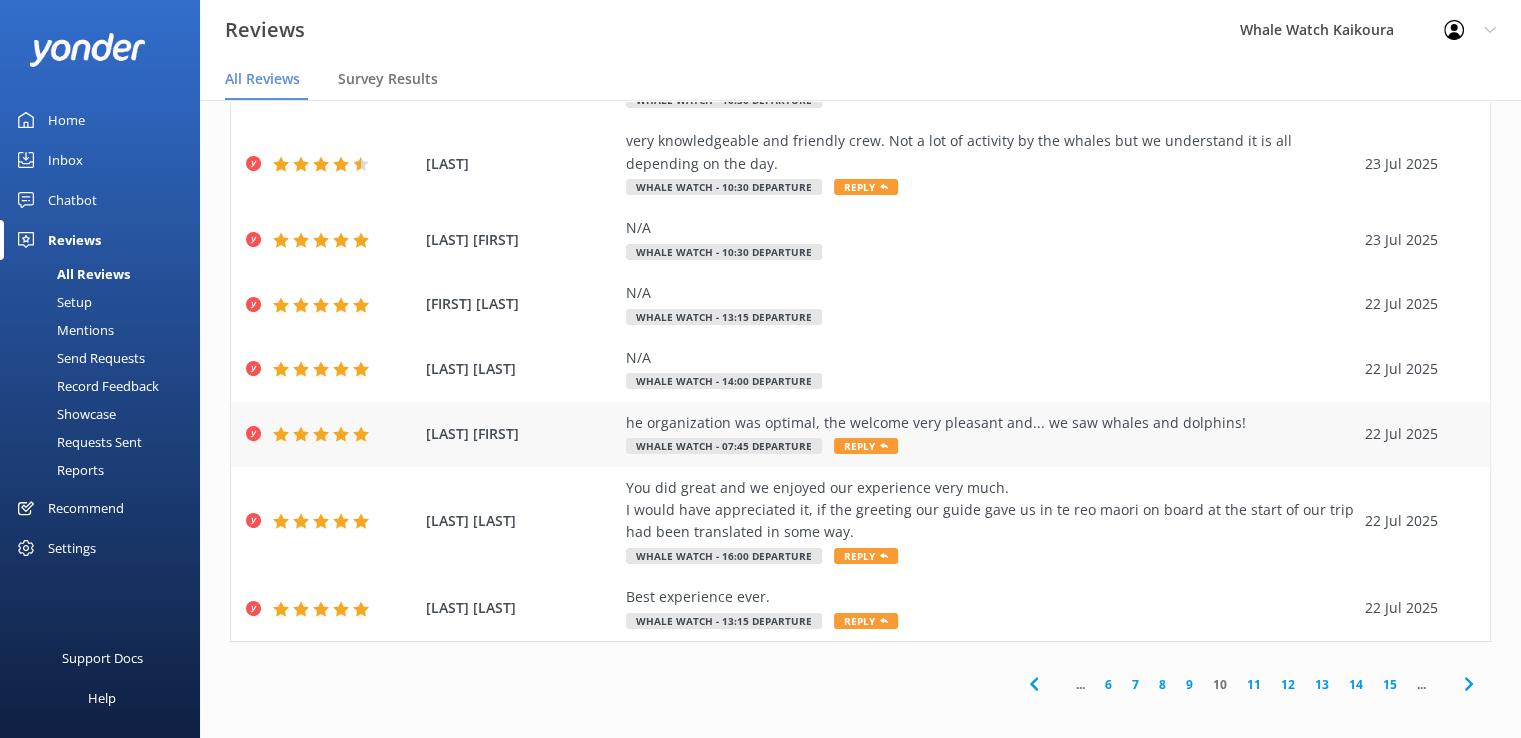 scroll, scrollTop: 377, scrollLeft: 0, axis: vertical 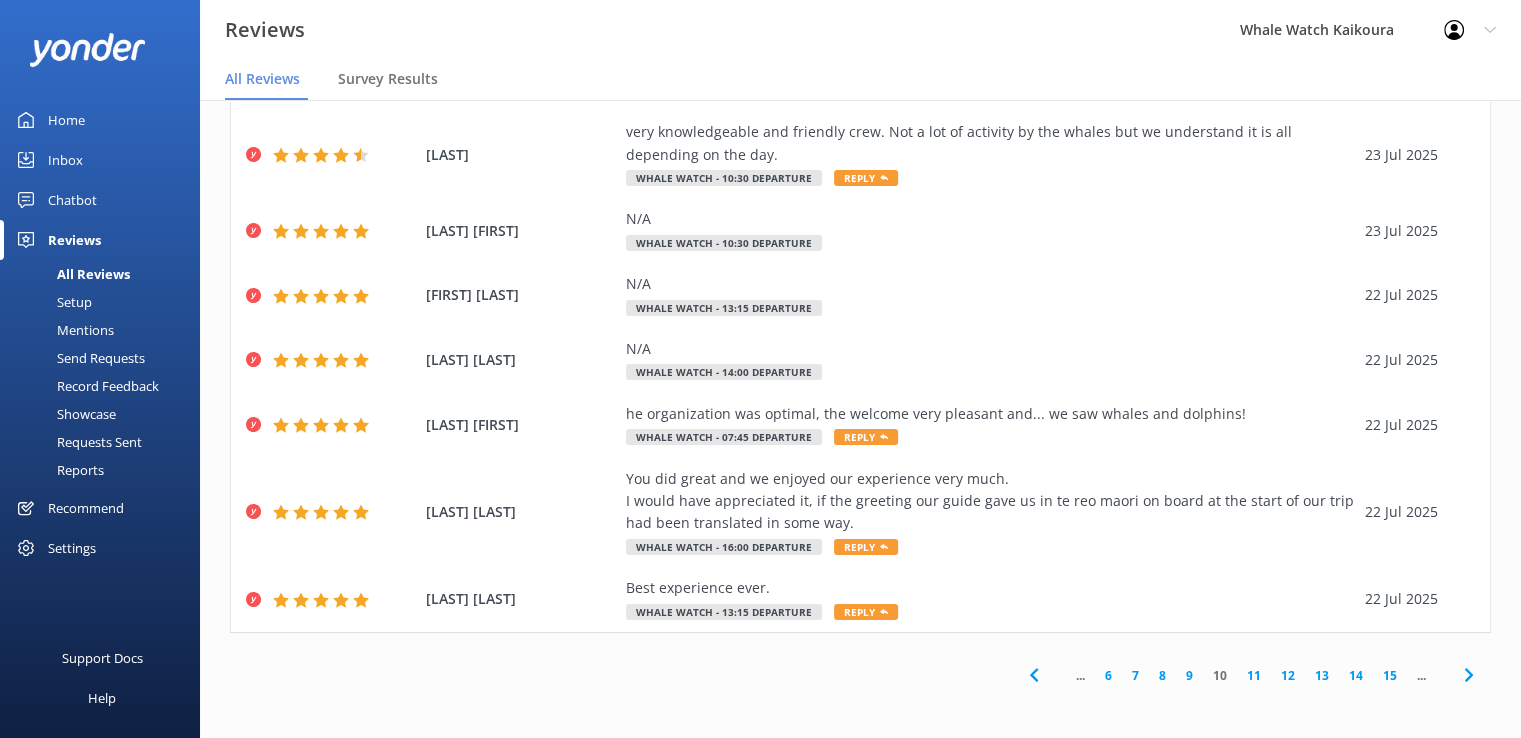 click 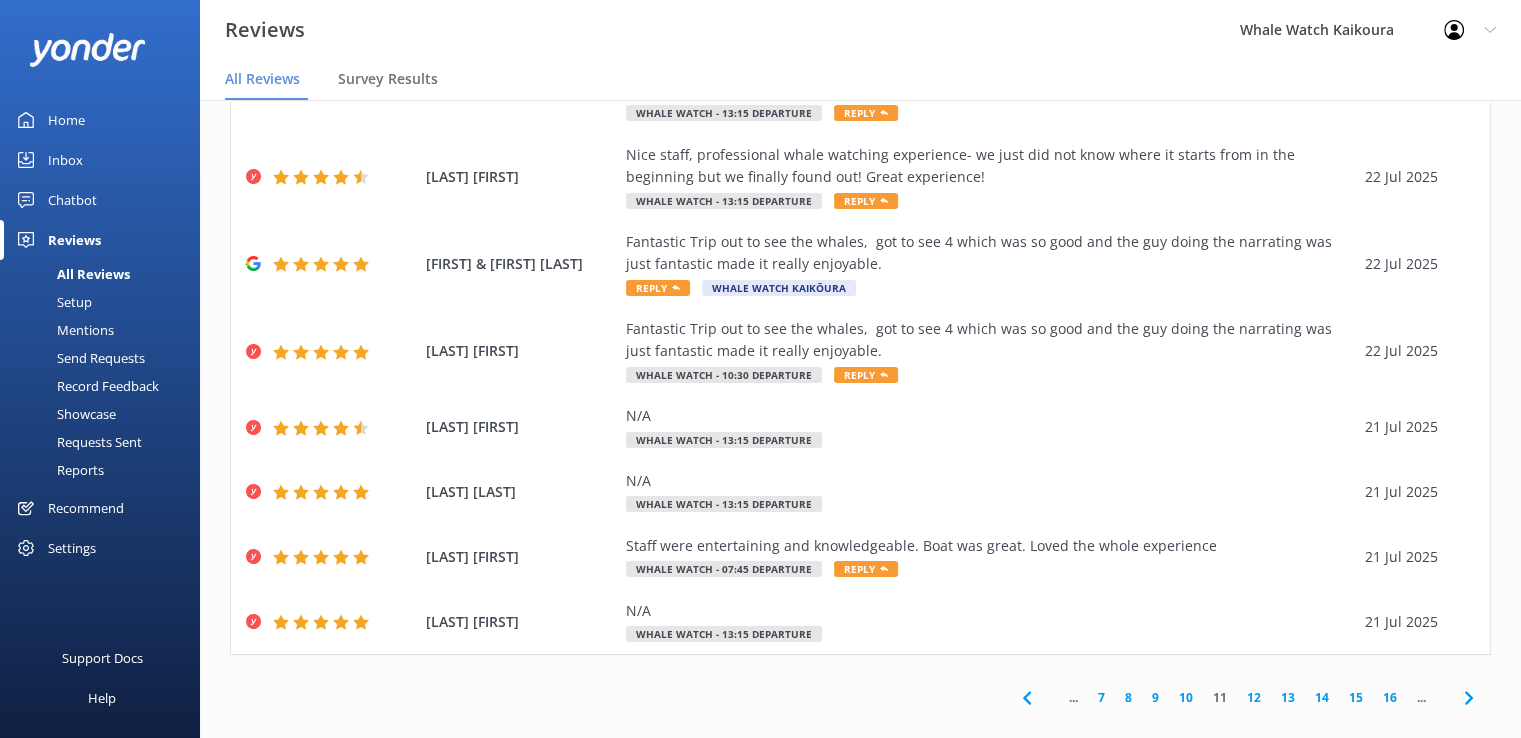 scroll, scrollTop: 288, scrollLeft: 0, axis: vertical 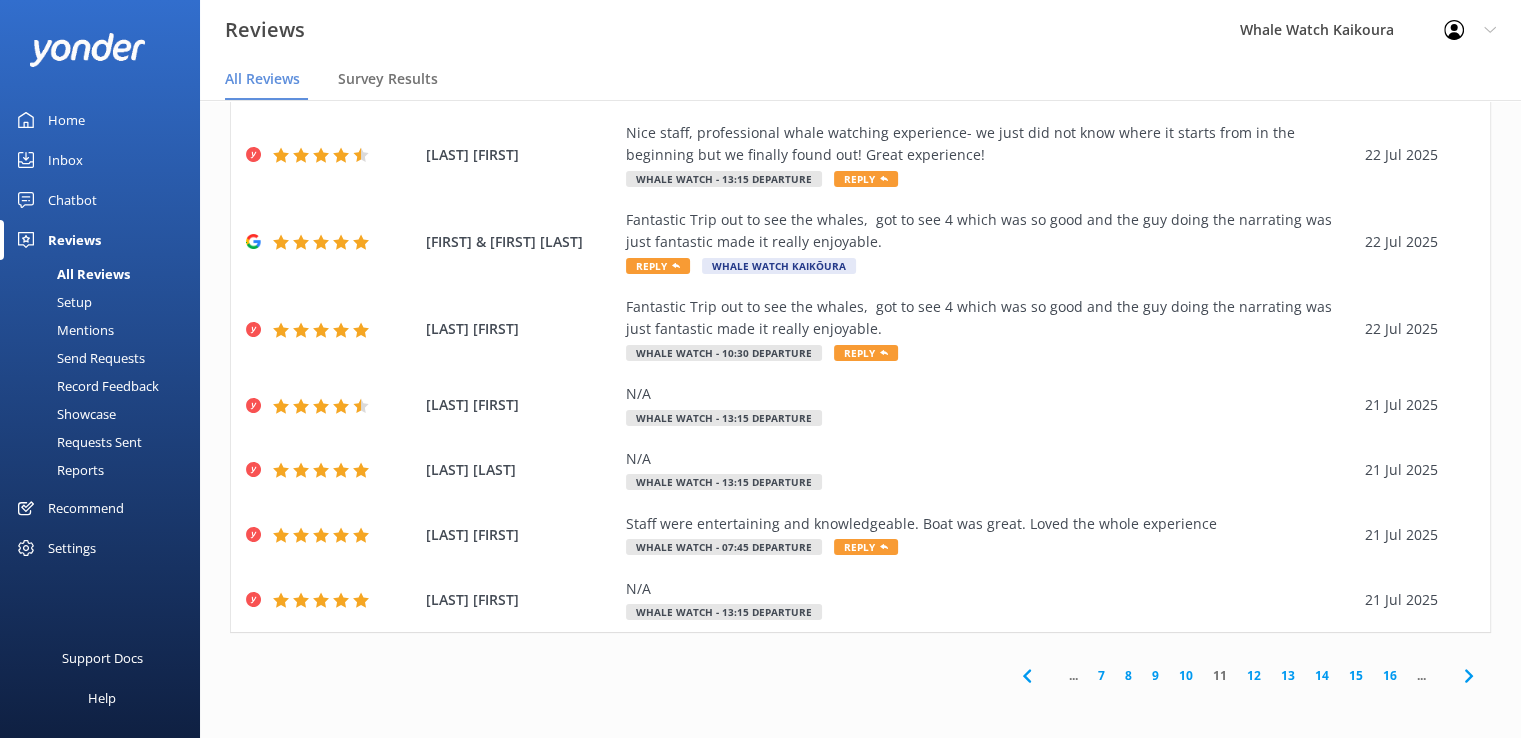 click 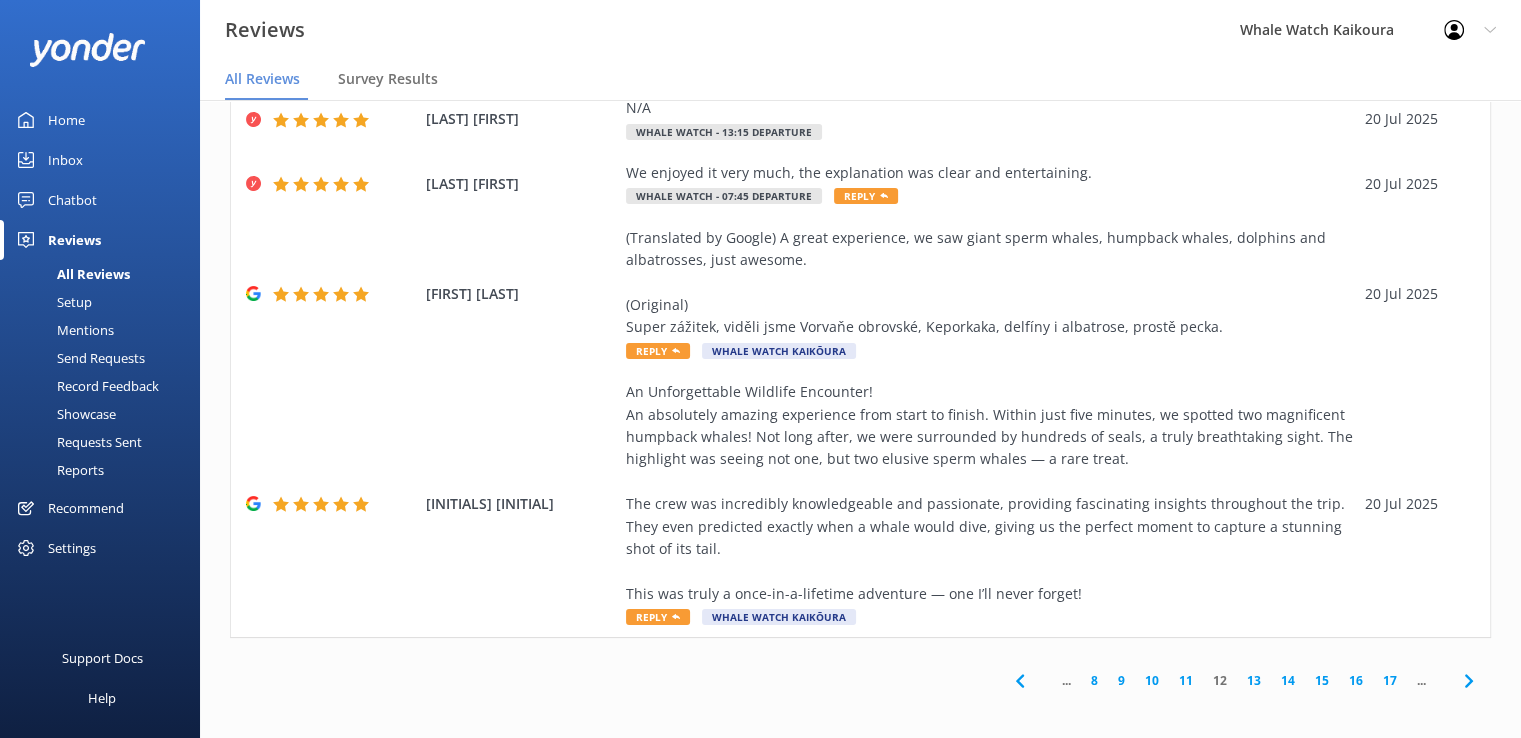 scroll, scrollTop: 574, scrollLeft: 0, axis: vertical 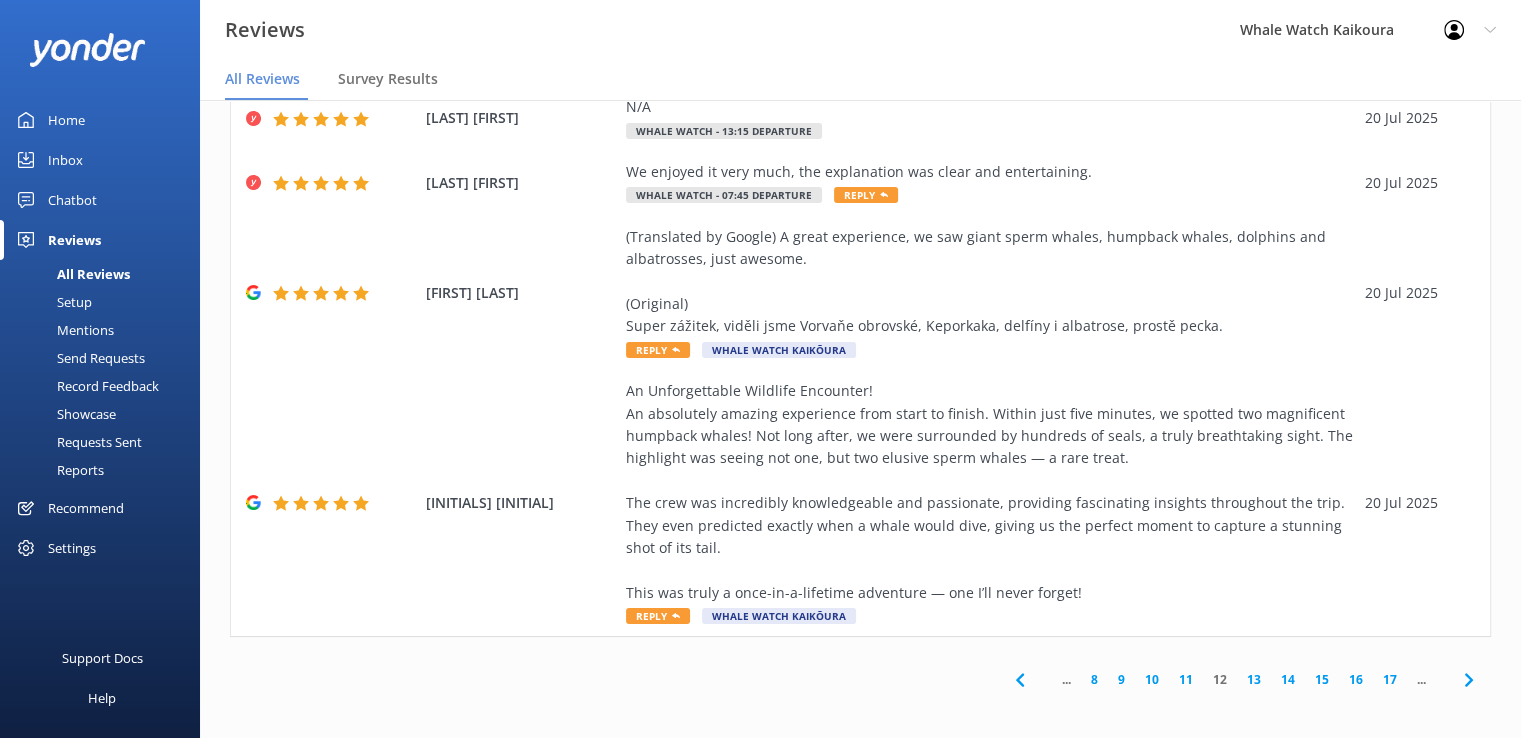 click 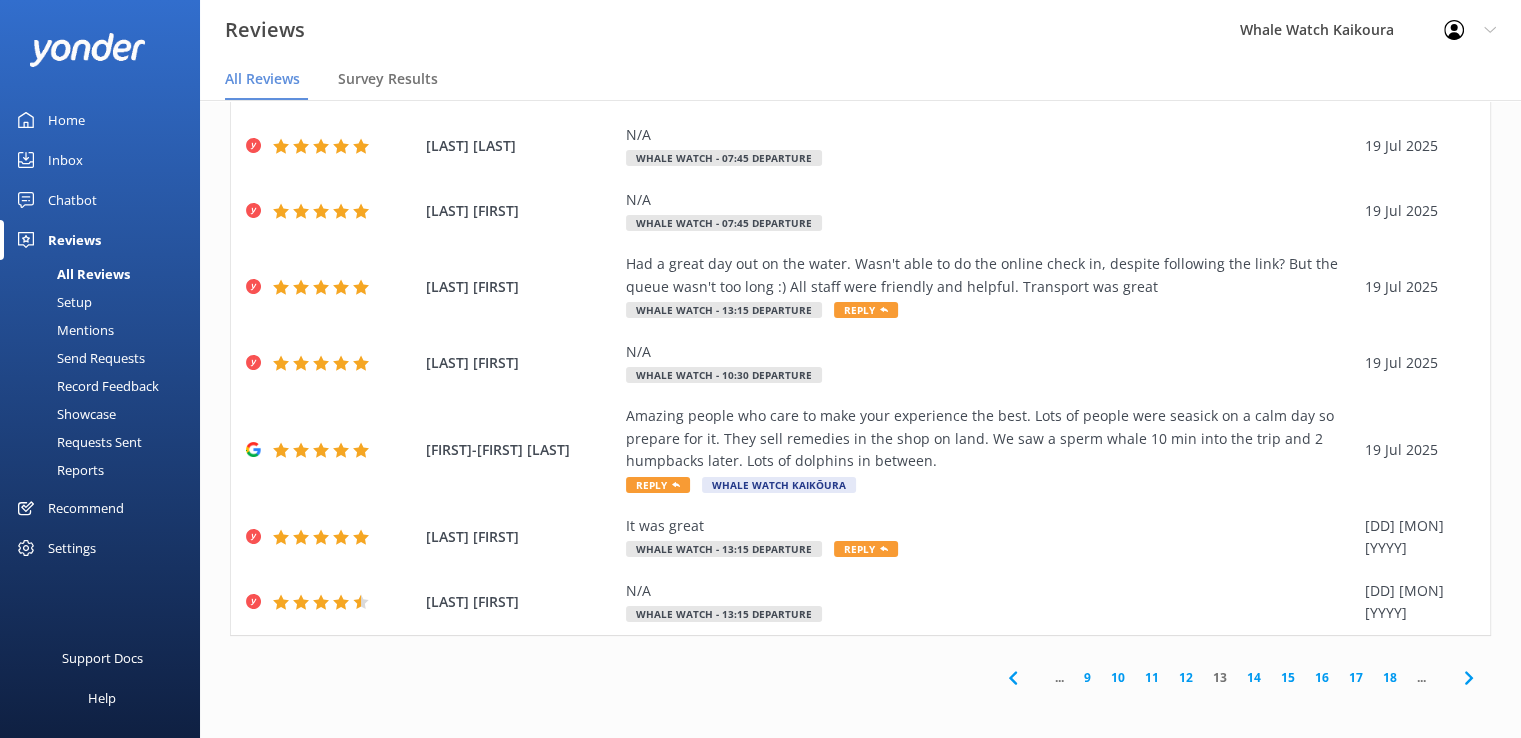 scroll, scrollTop: 355, scrollLeft: 0, axis: vertical 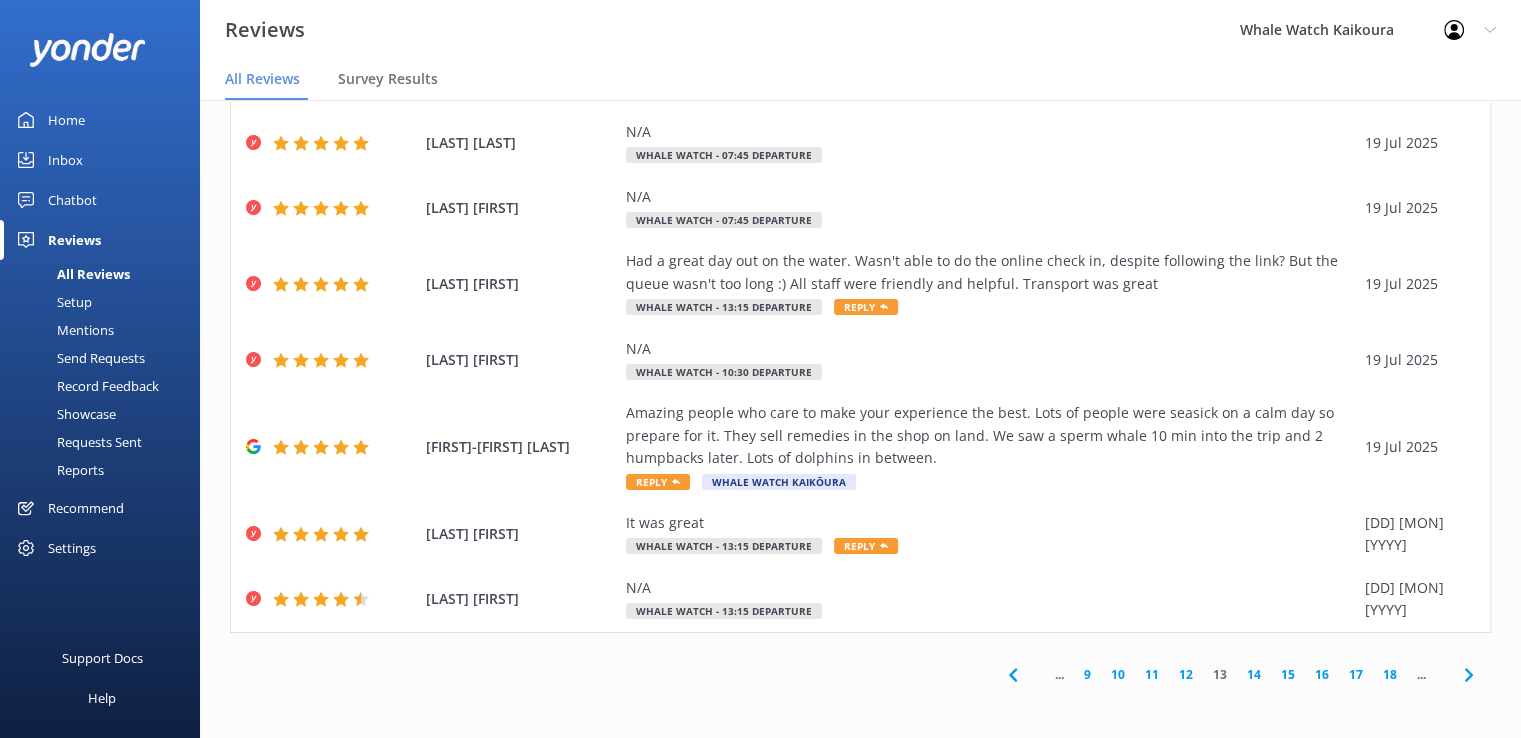 click 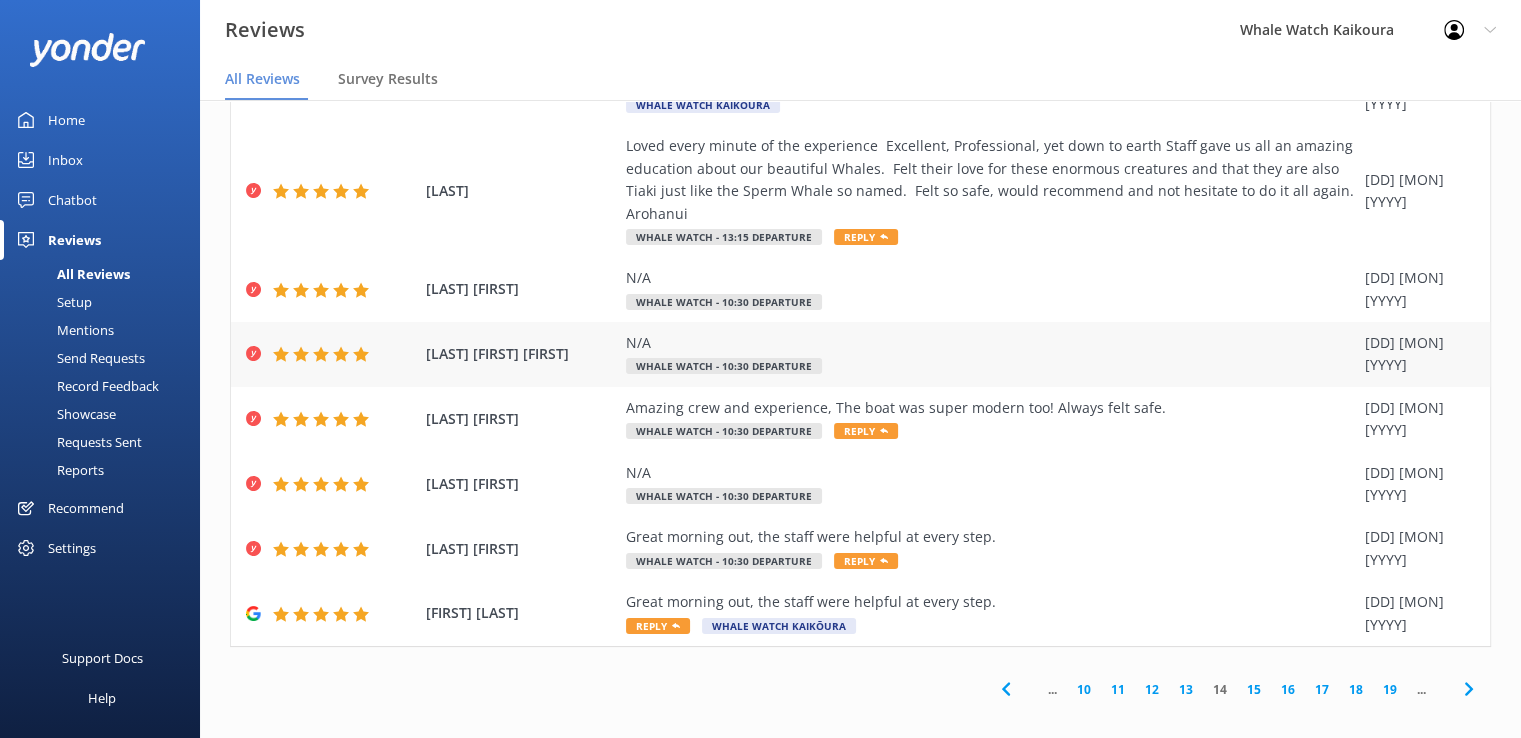 scroll, scrollTop: 265, scrollLeft: 0, axis: vertical 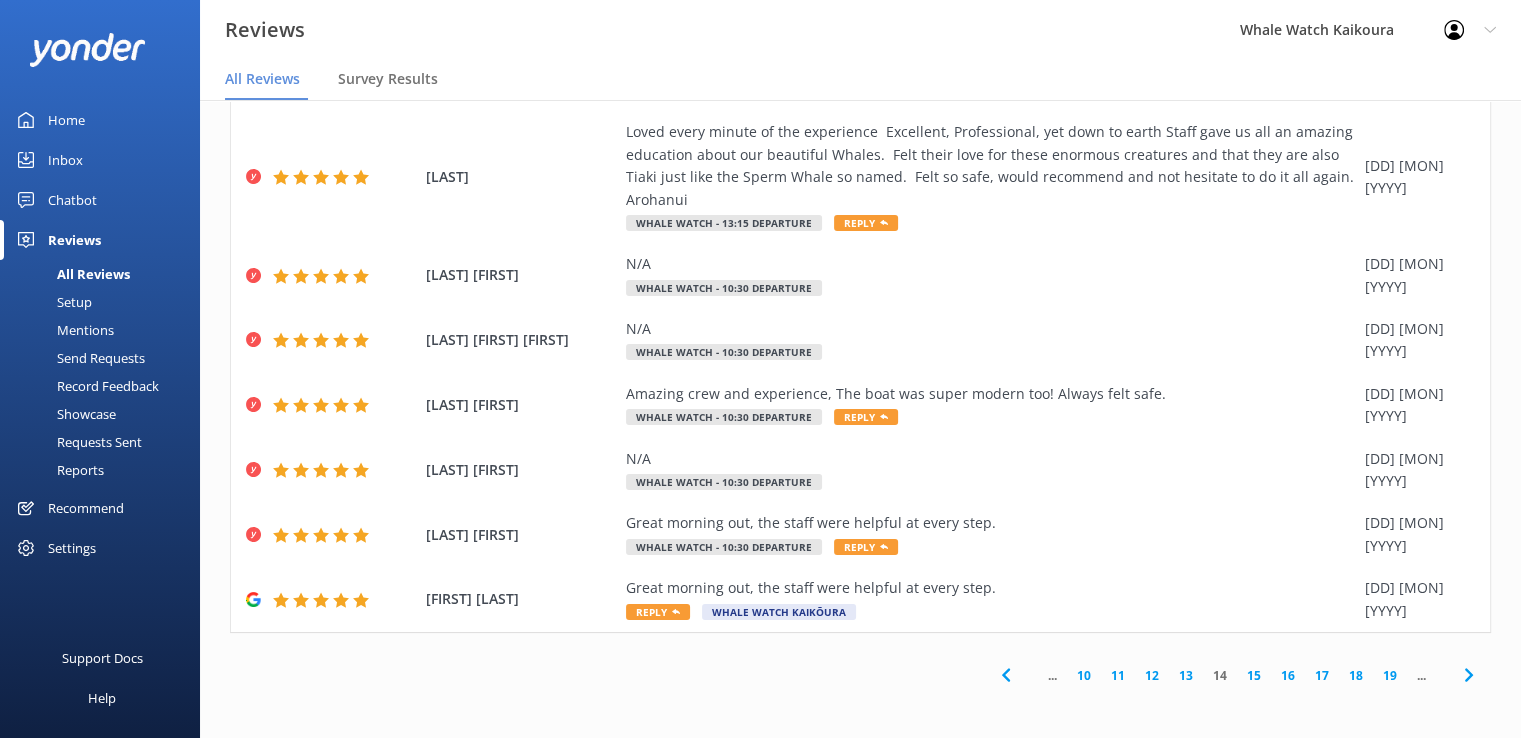 click 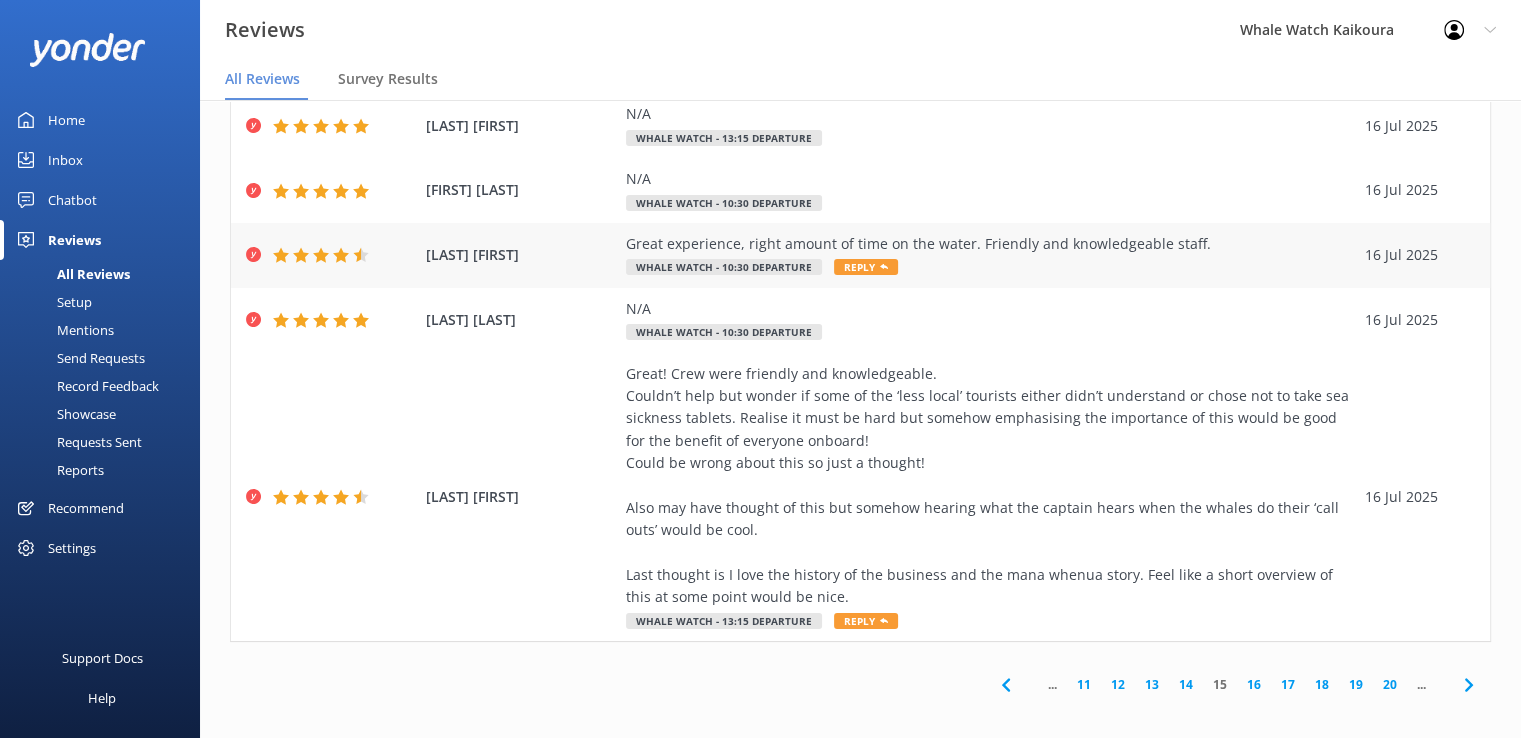 scroll, scrollTop: 624, scrollLeft: 0, axis: vertical 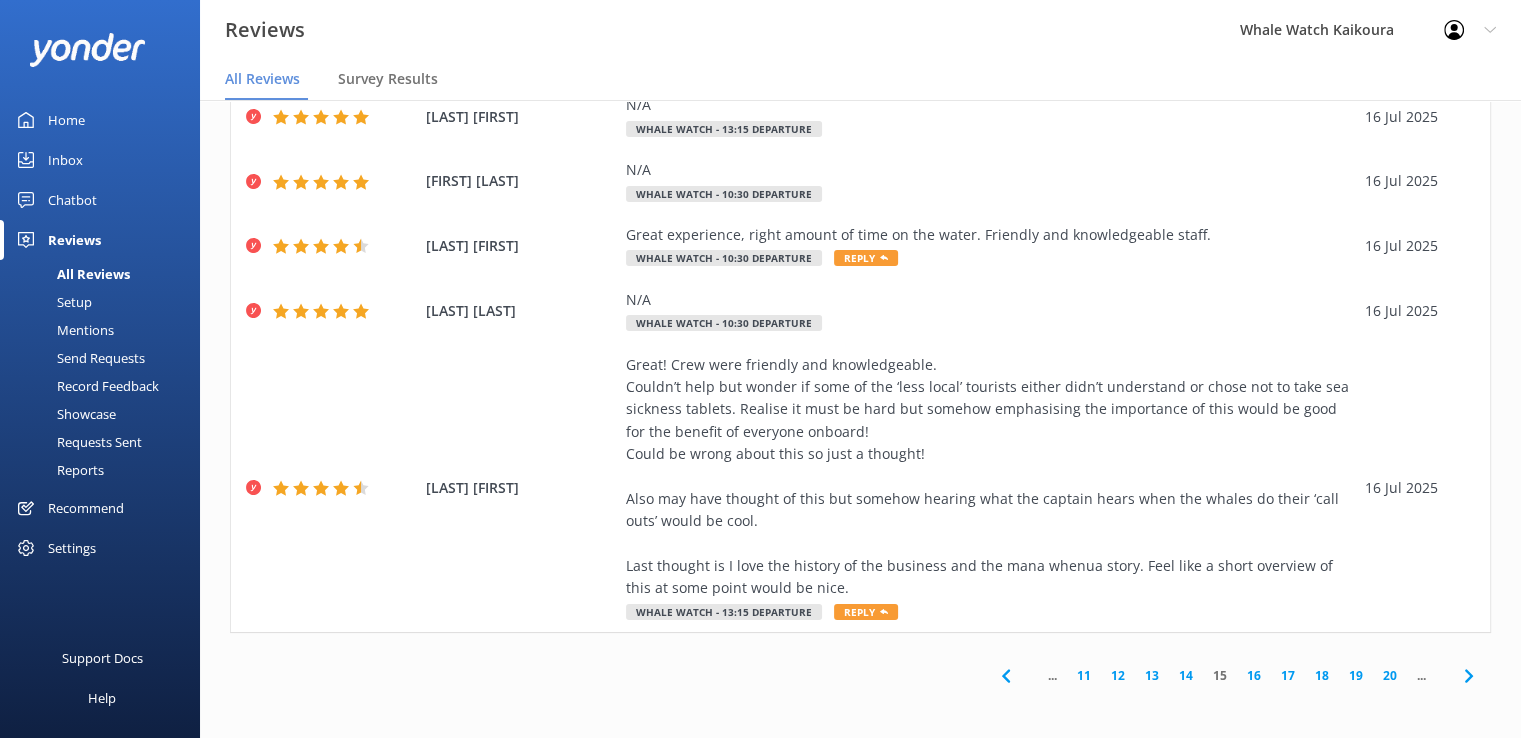 click 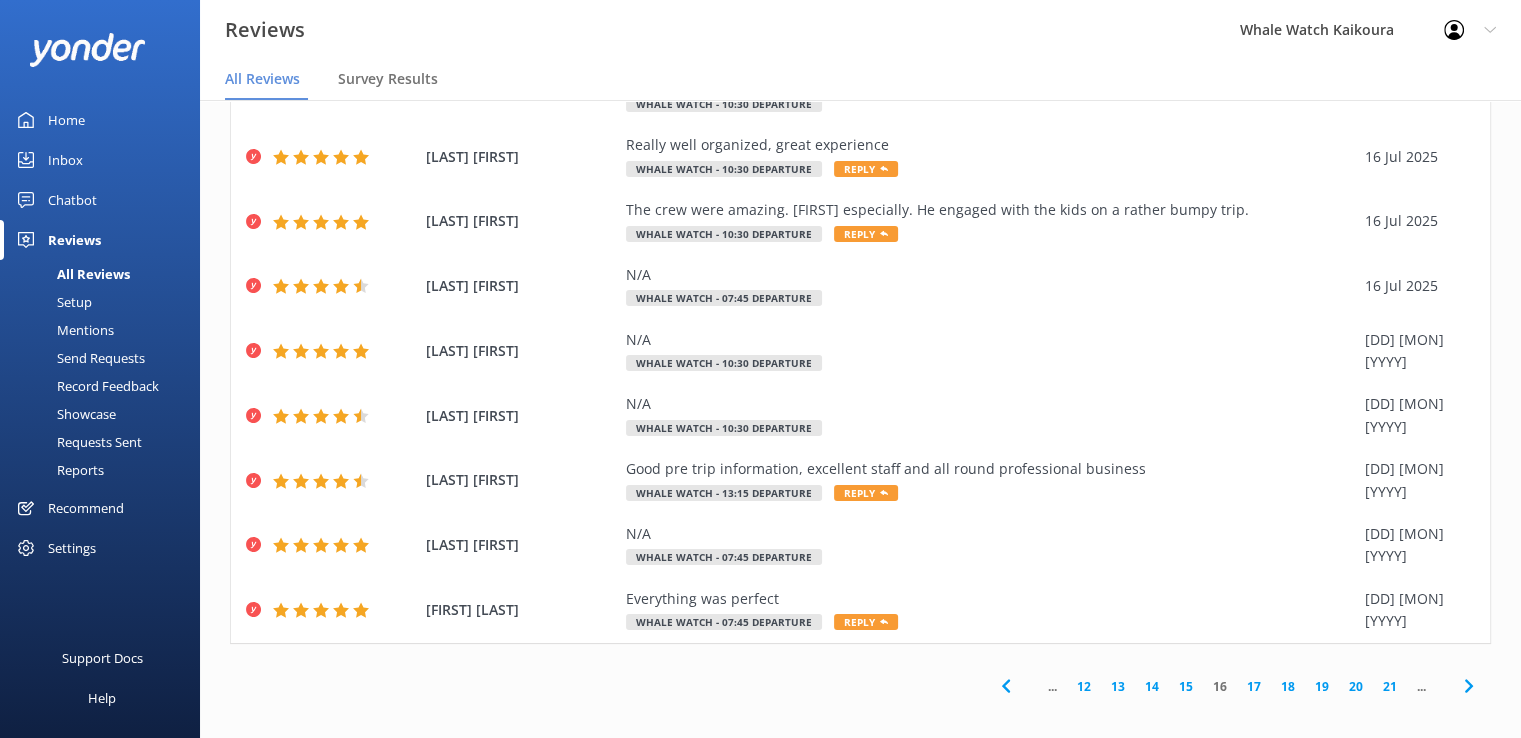 scroll, scrollTop: 243, scrollLeft: 0, axis: vertical 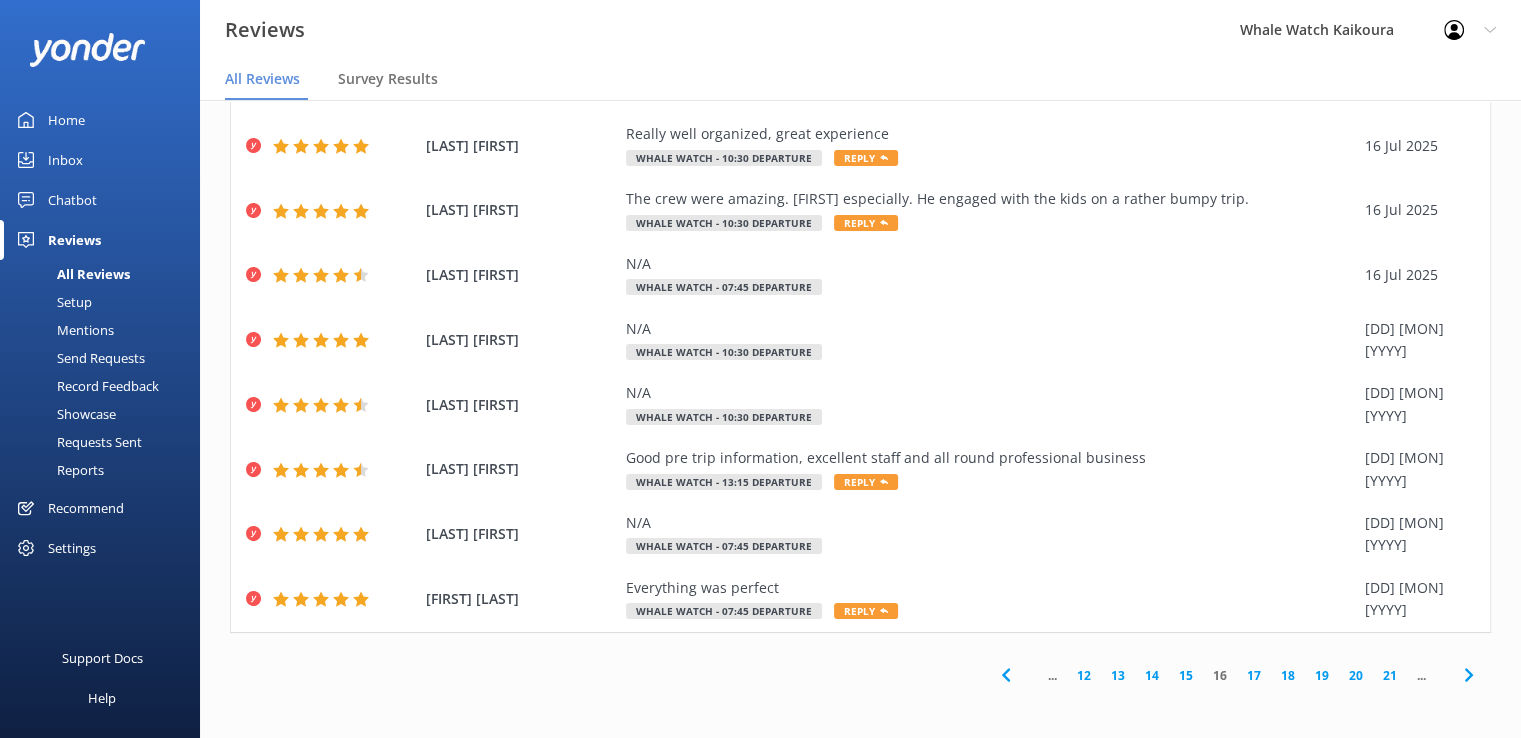 click 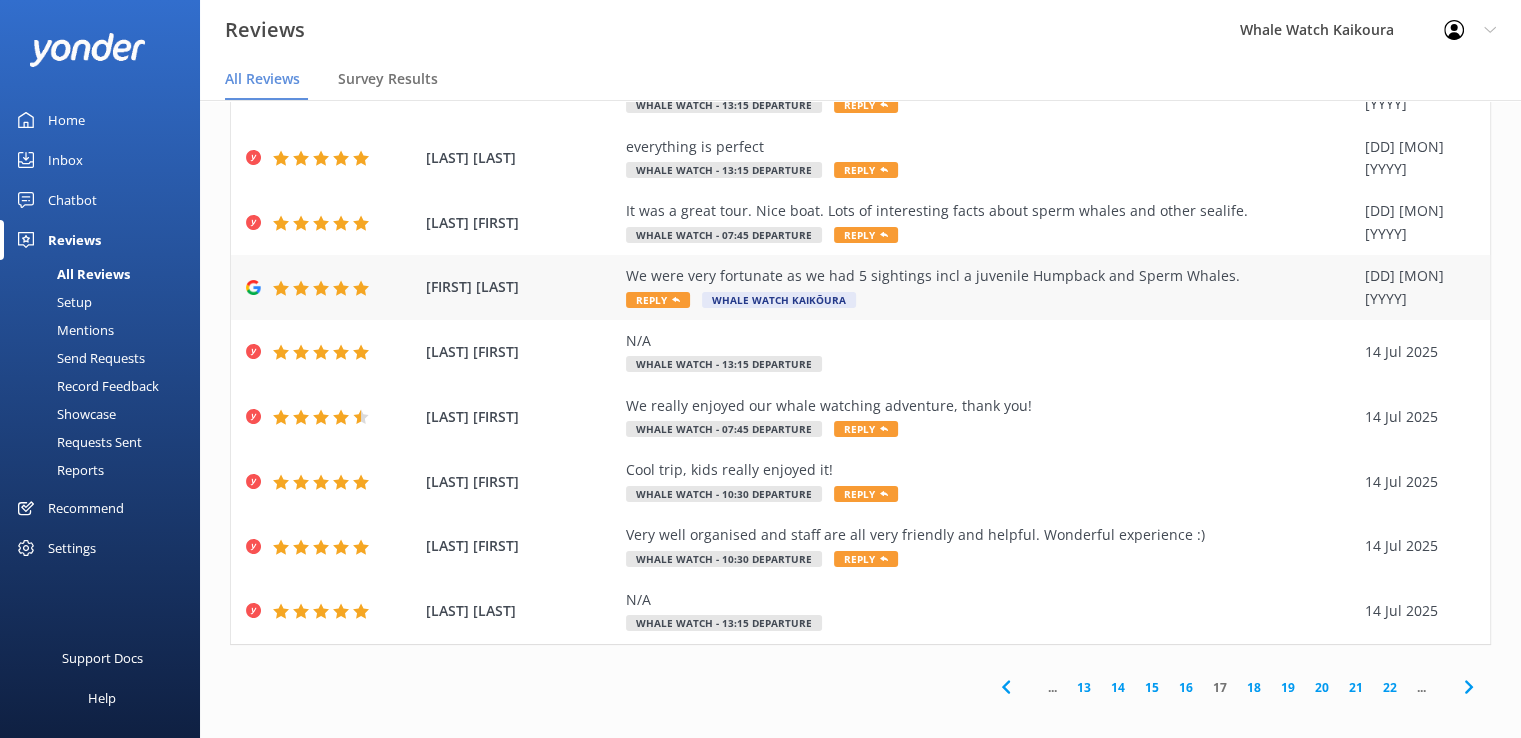 scroll, scrollTop: 198, scrollLeft: 0, axis: vertical 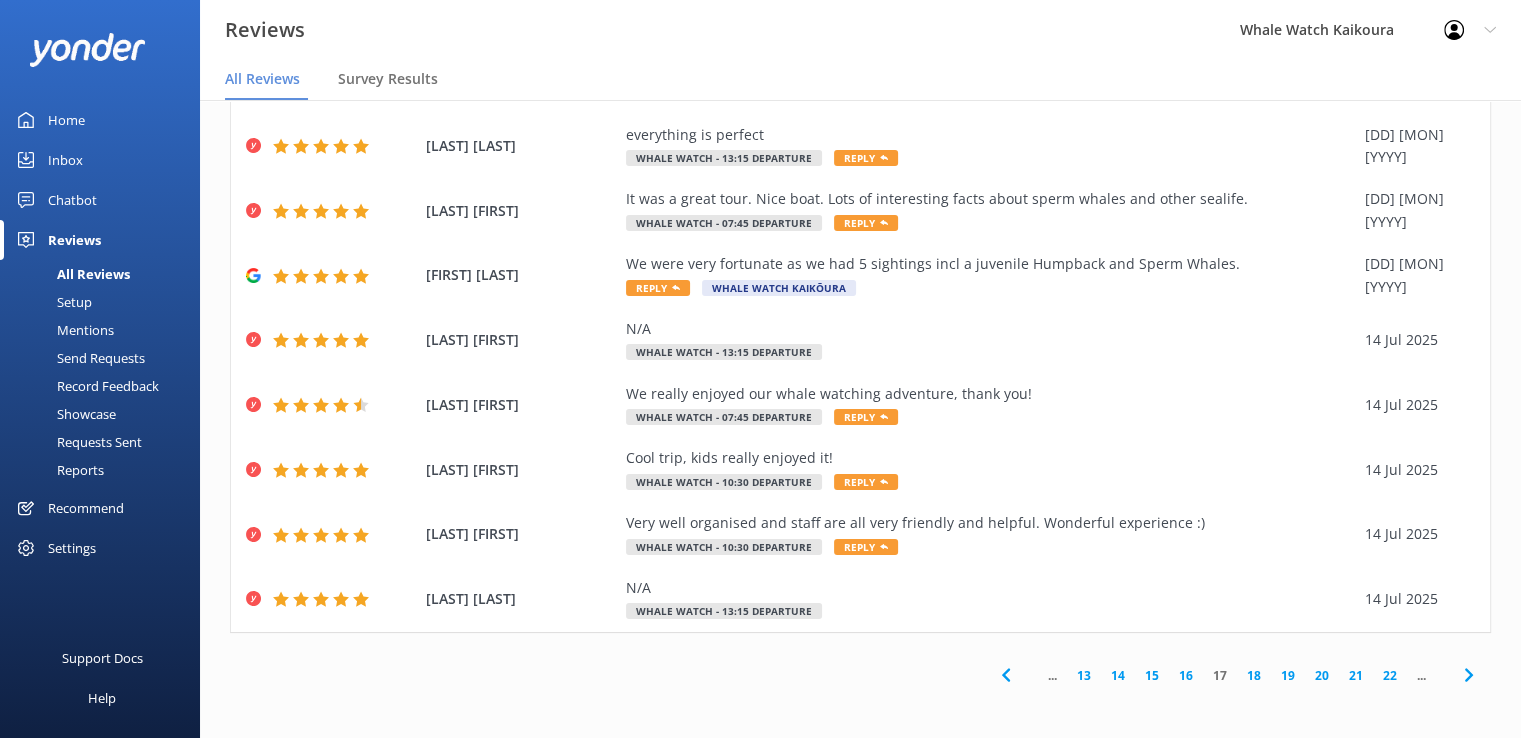 click 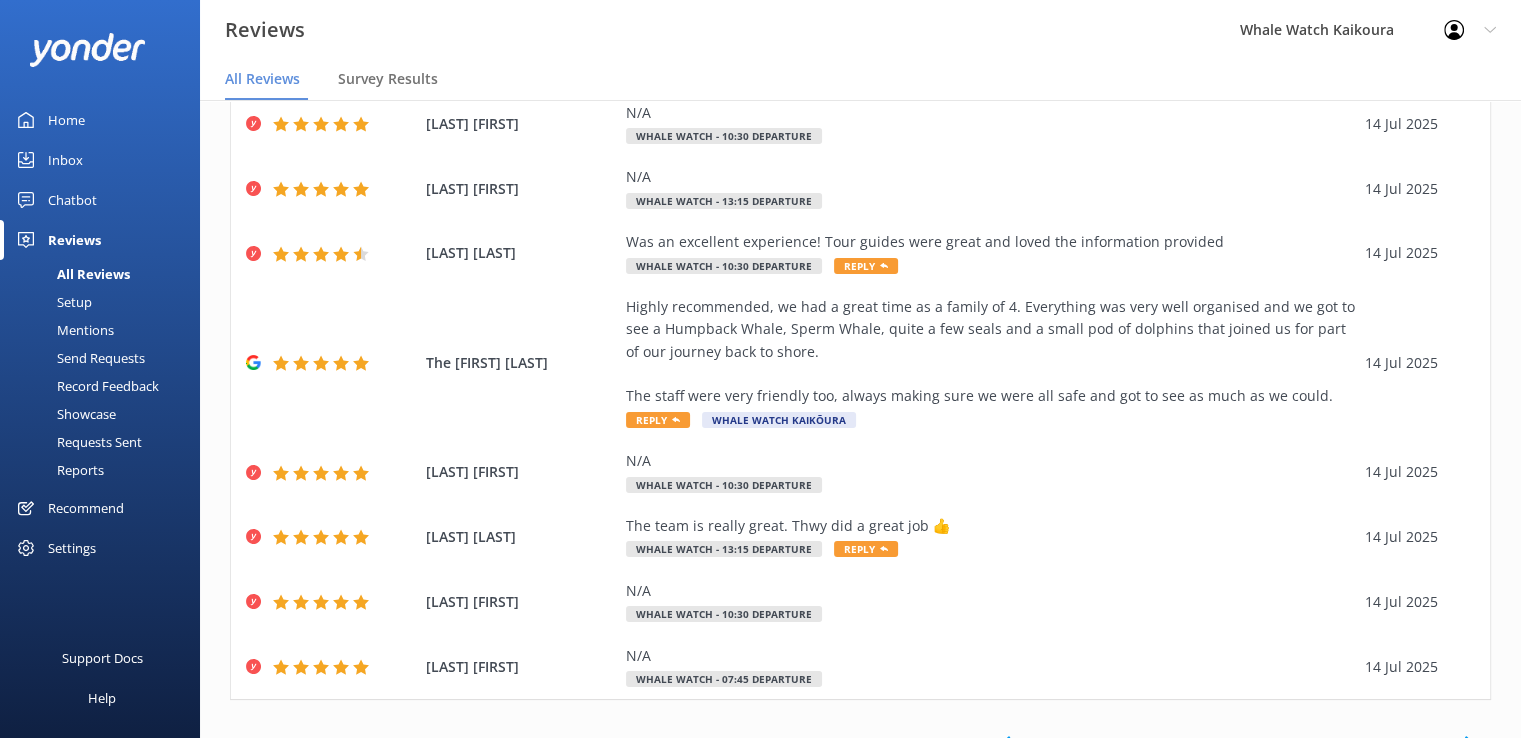 scroll, scrollTop: 288, scrollLeft: 0, axis: vertical 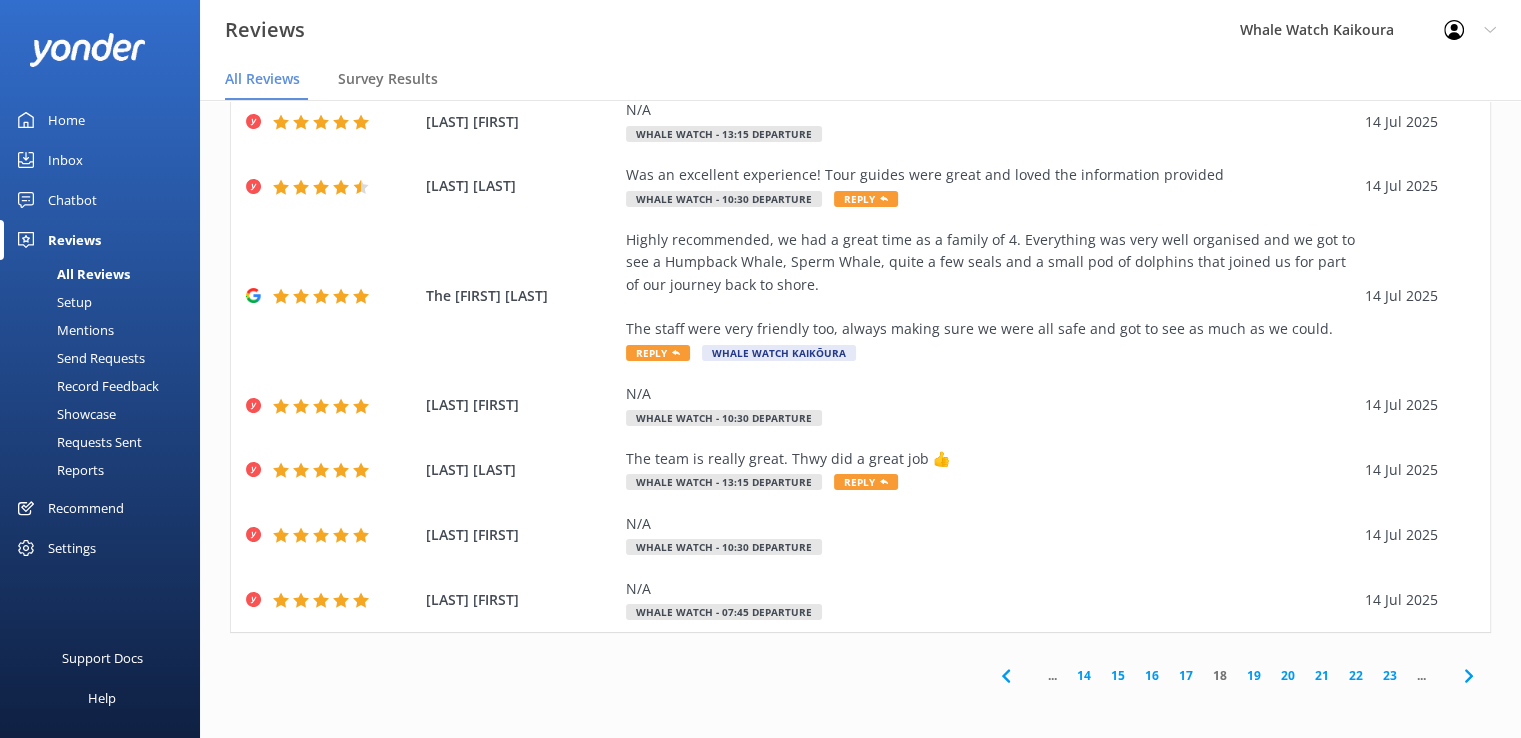 click 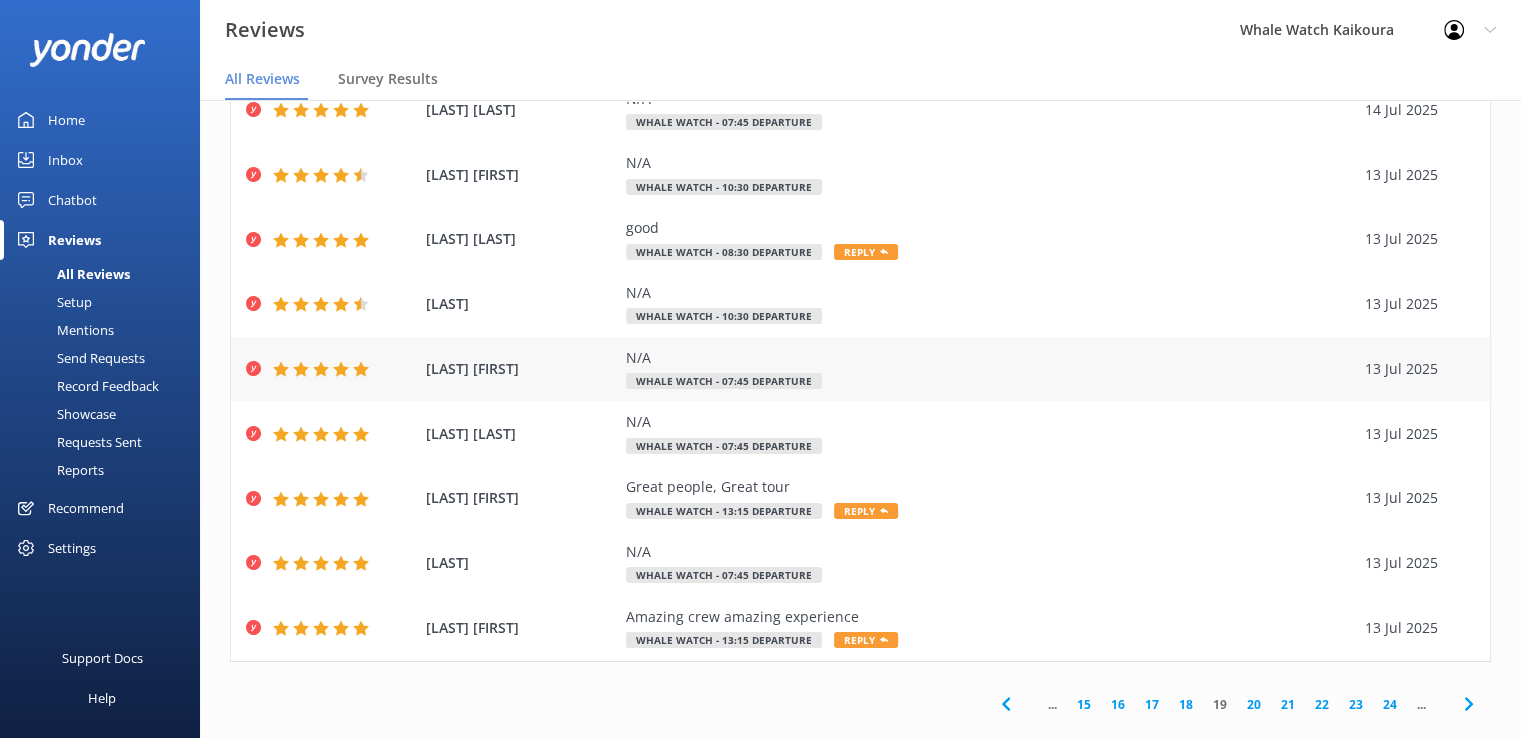 scroll, scrollTop: 243, scrollLeft: 0, axis: vertical 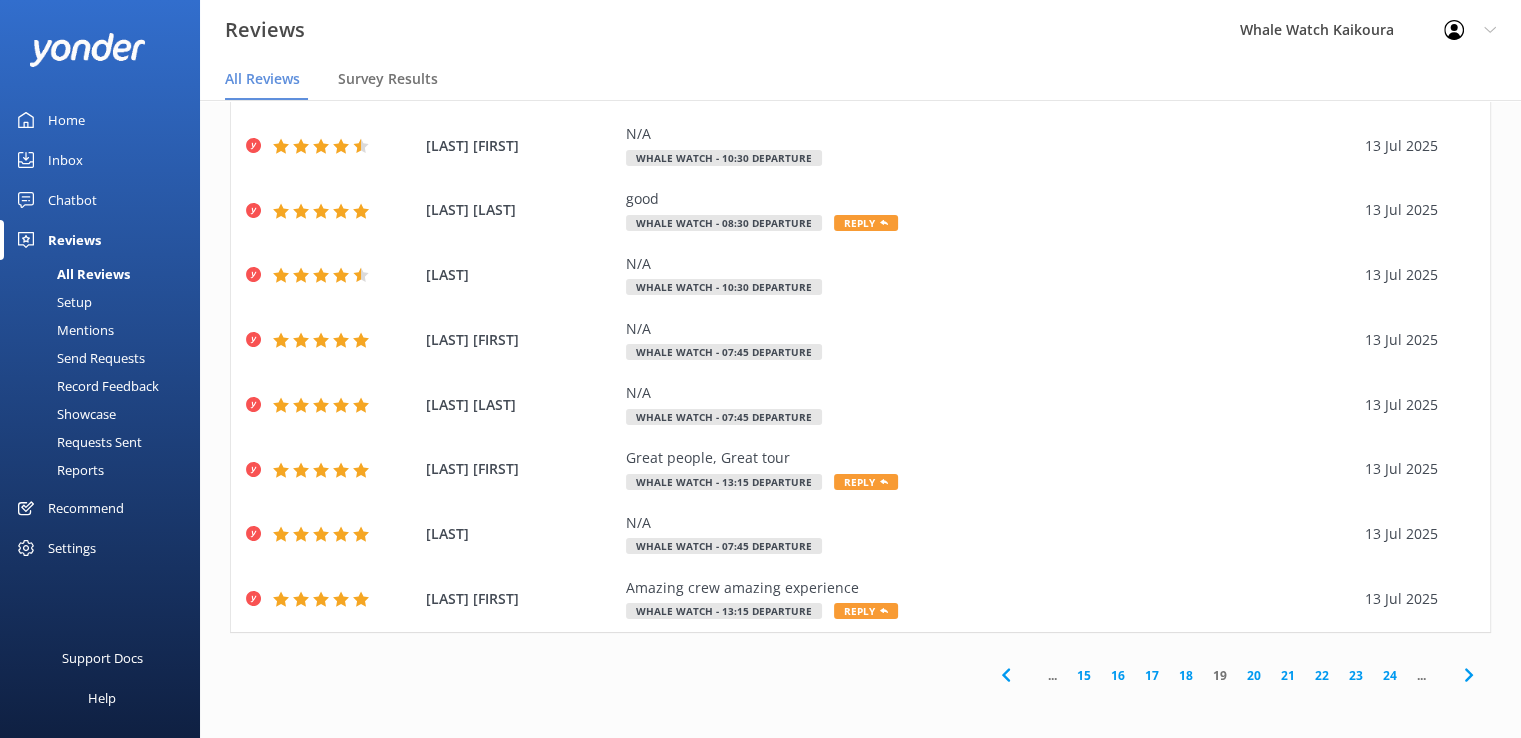 click 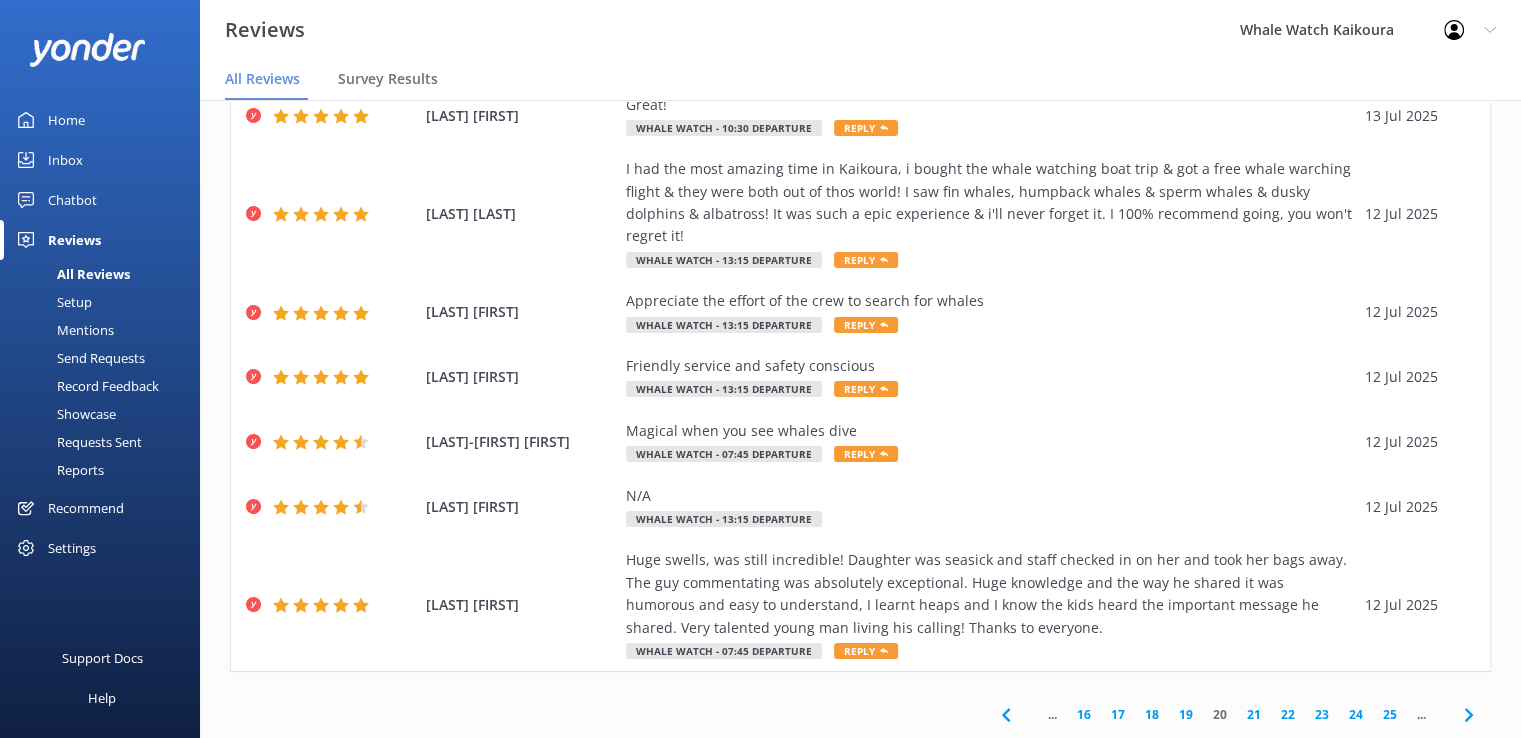 scroll, scrollTop: 400, scrollLeft: 0, axis: vertical 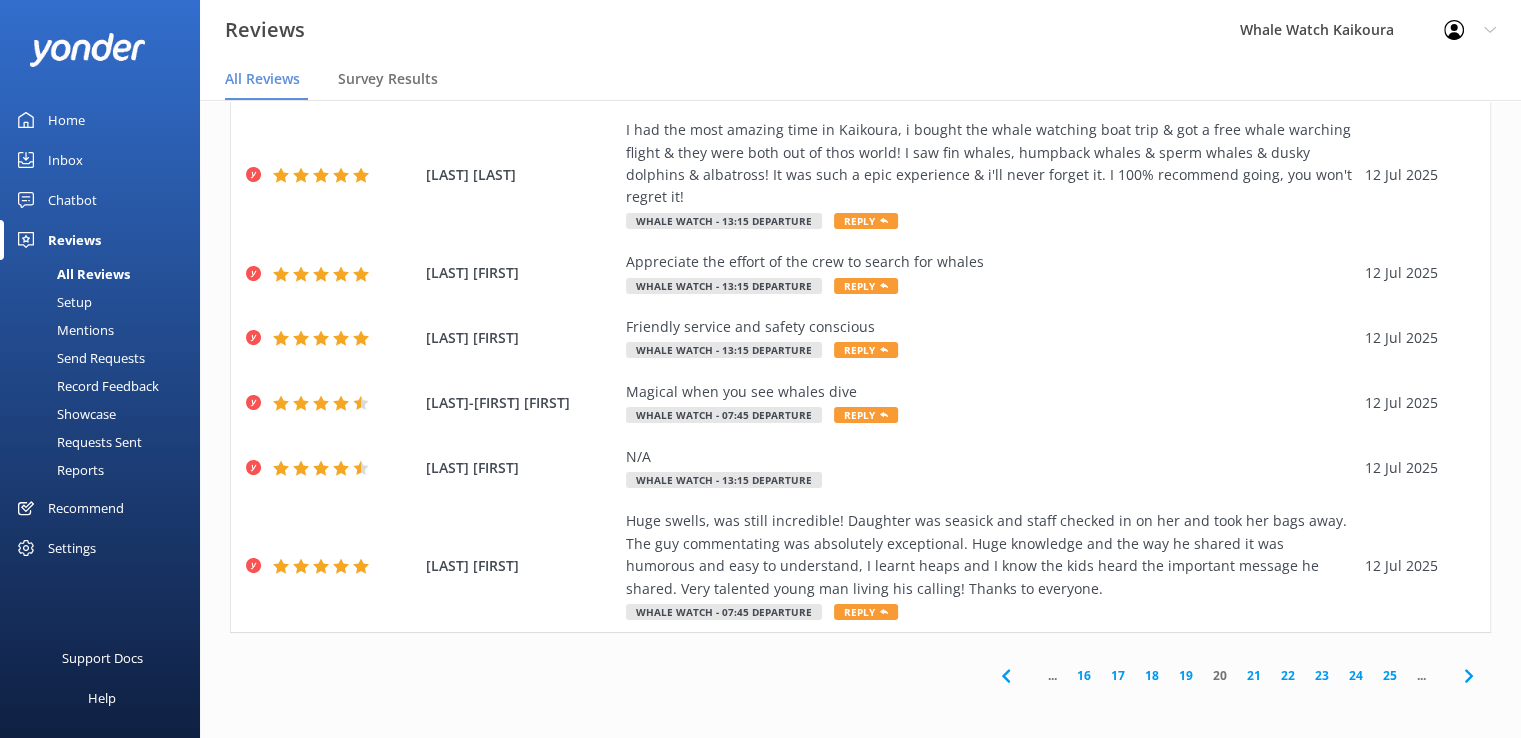 click 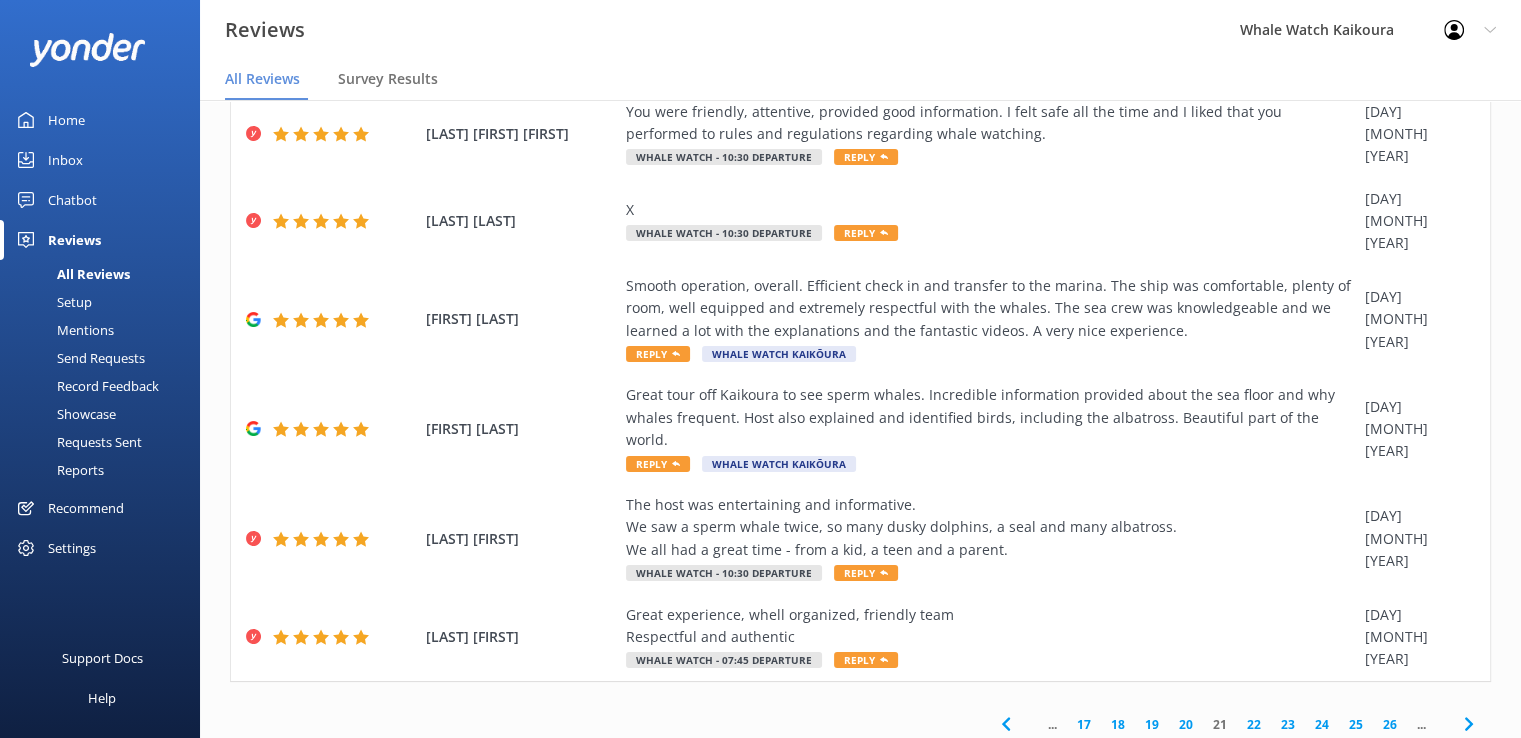 scroll, scrollTop: 377, scrollLeft: 0, axis: vertical 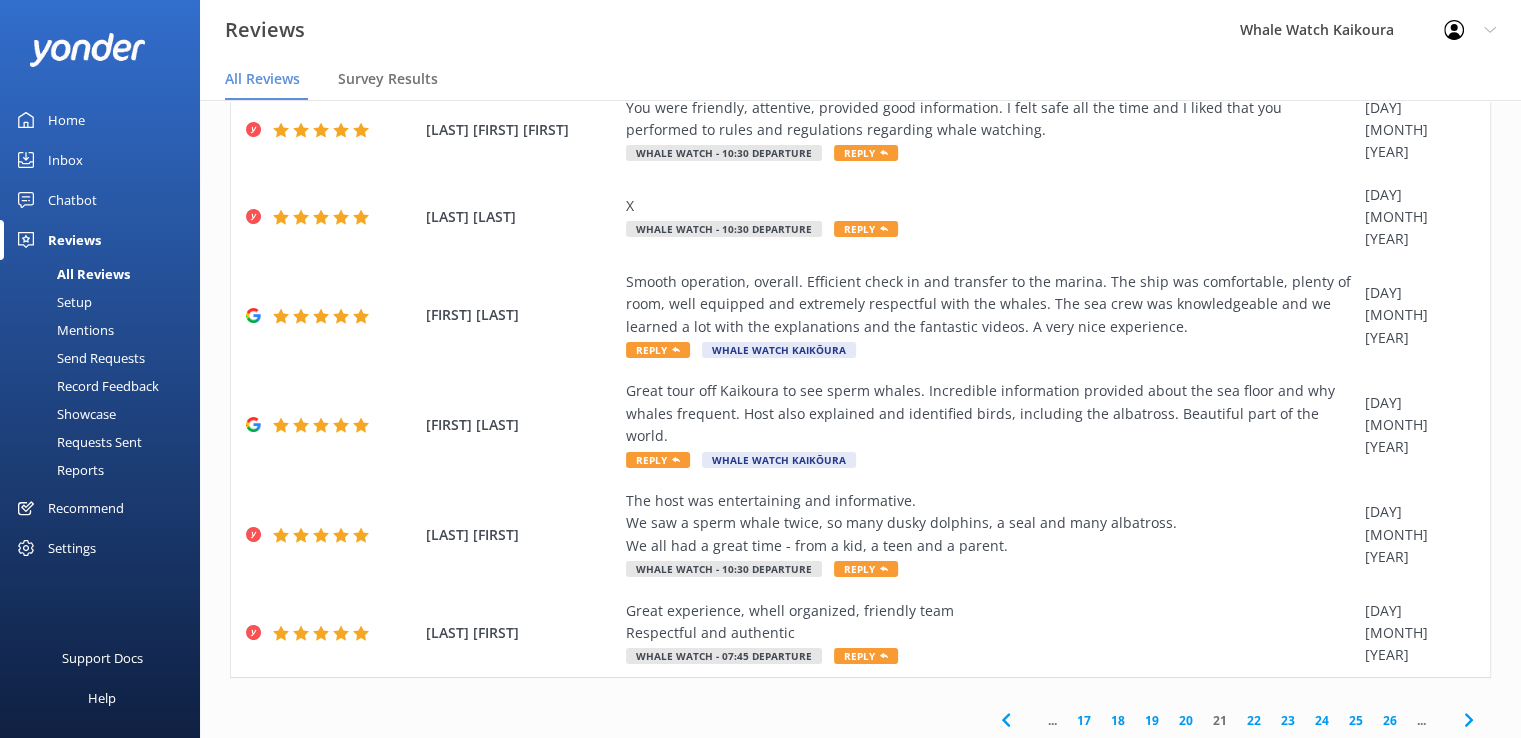 click 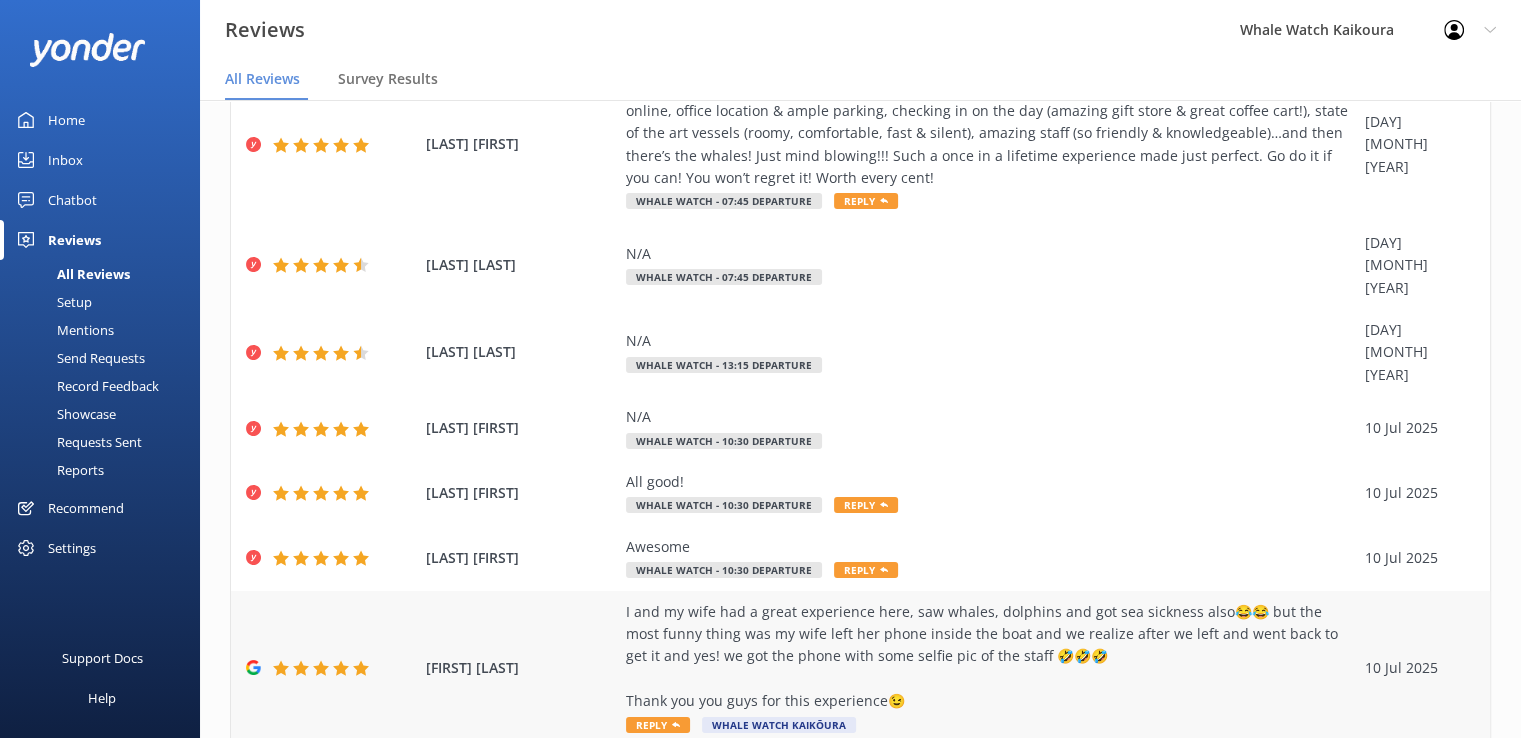 scroll, scrollTop: 377, scrollLeft: 0, axis: vertical 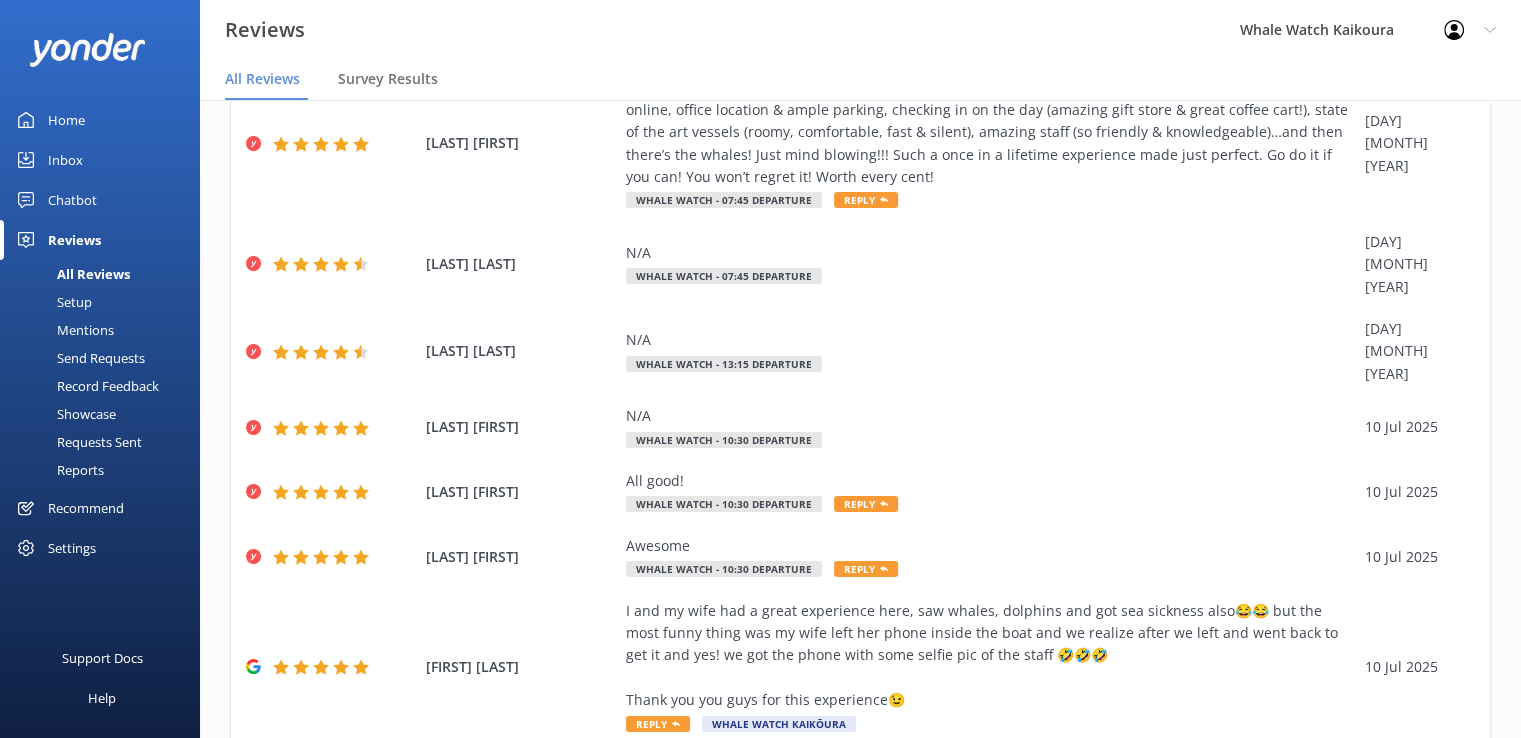 click 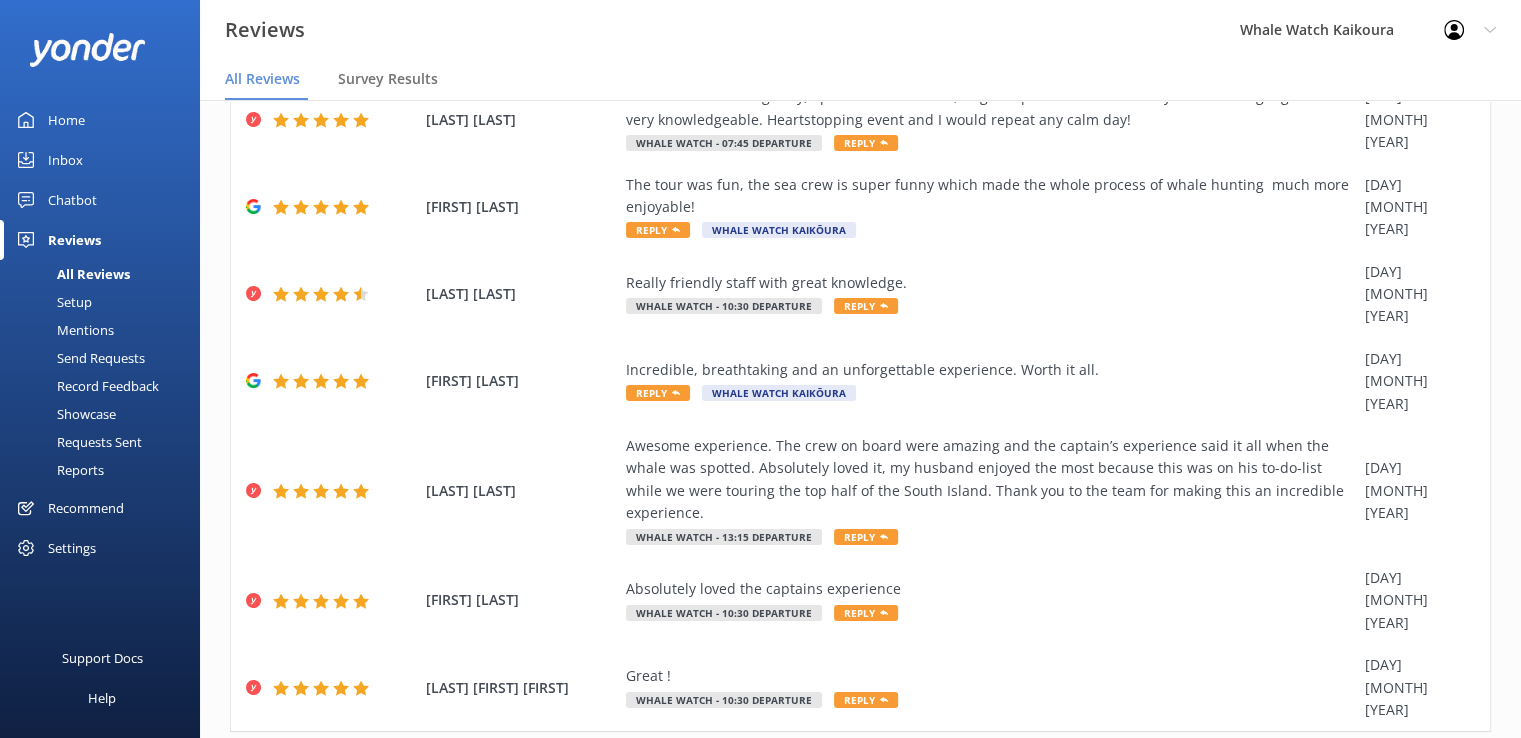 scroll, scrollTop: 310, scrollLeft: 0, axis: vertical 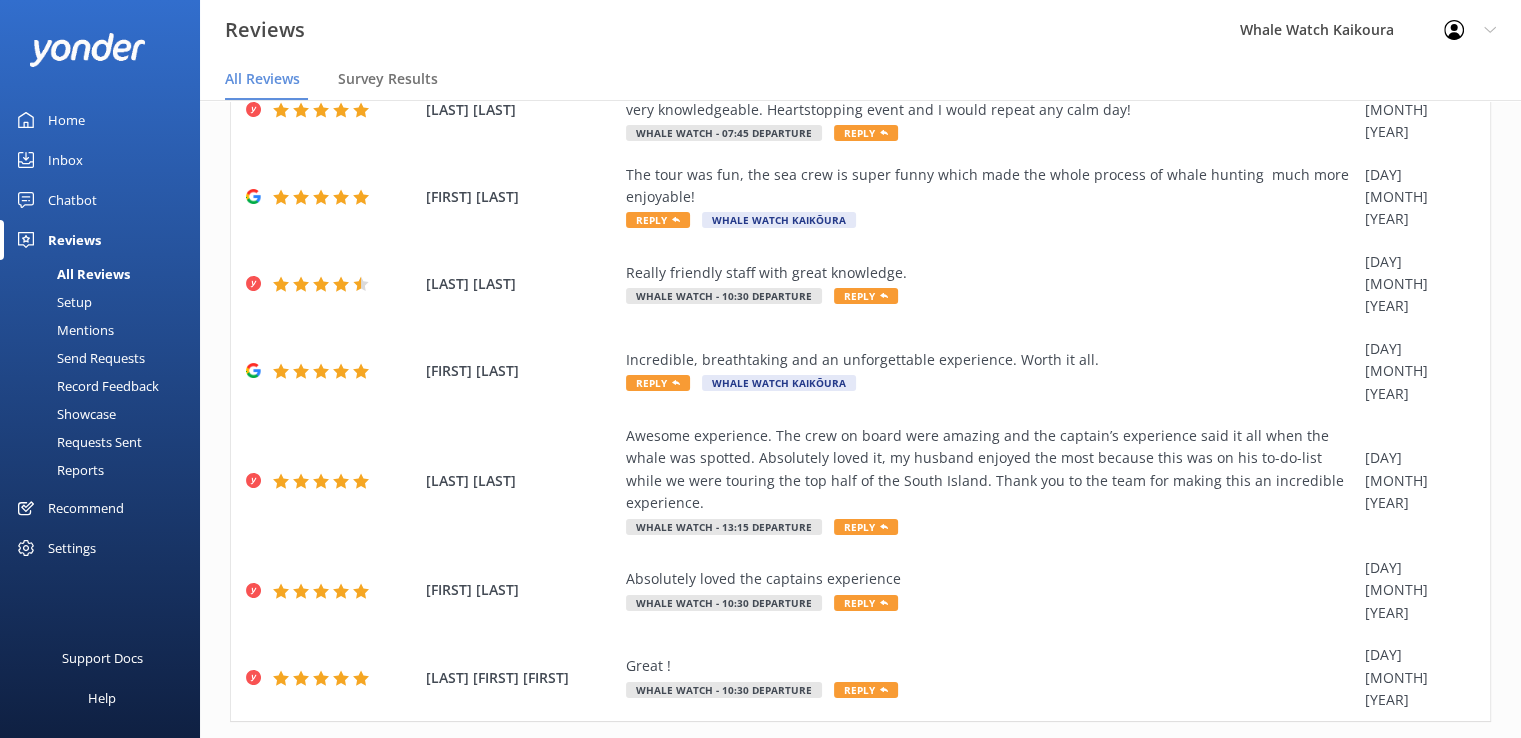 click 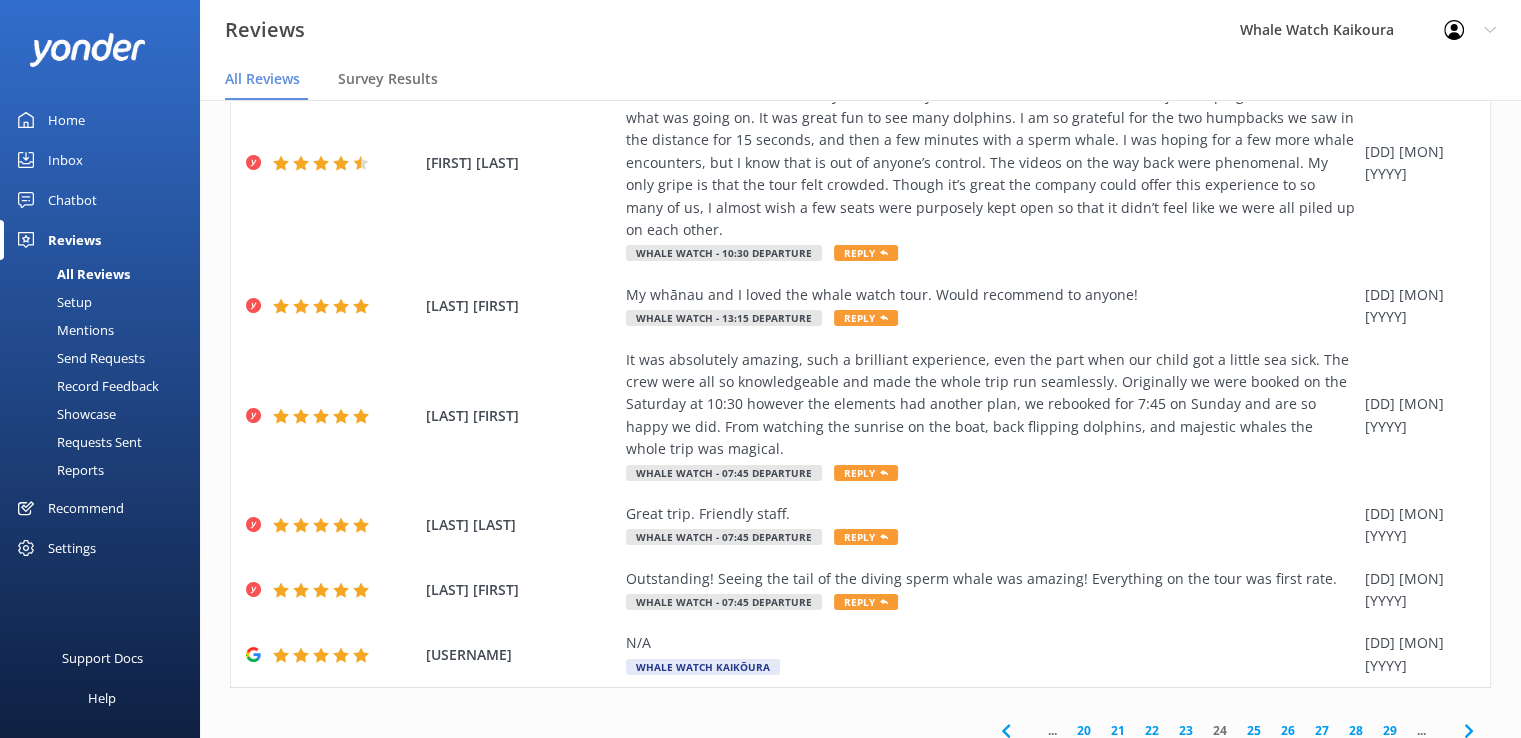 scroll, scrollTop: 579, scrollLeft: 0, axis: vertical 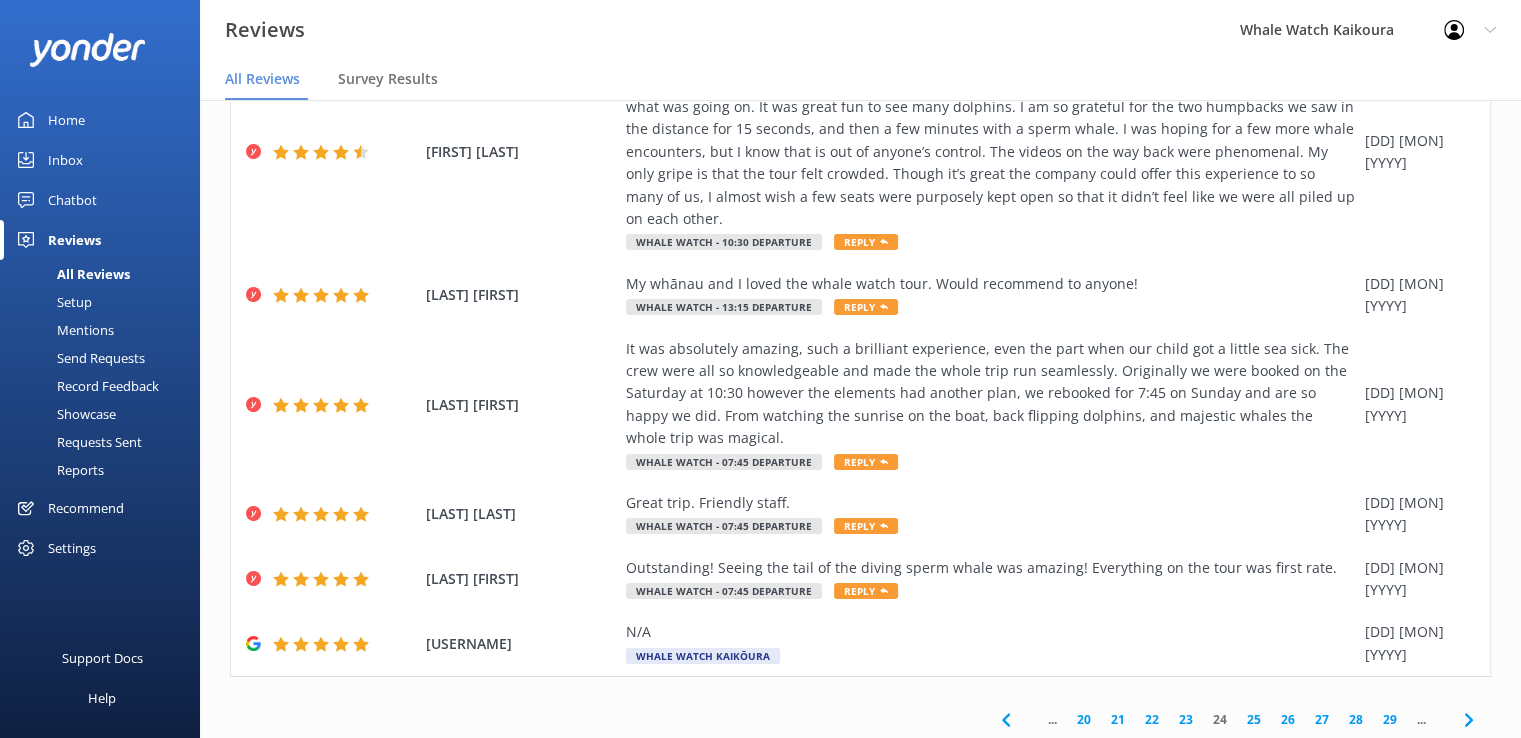 click 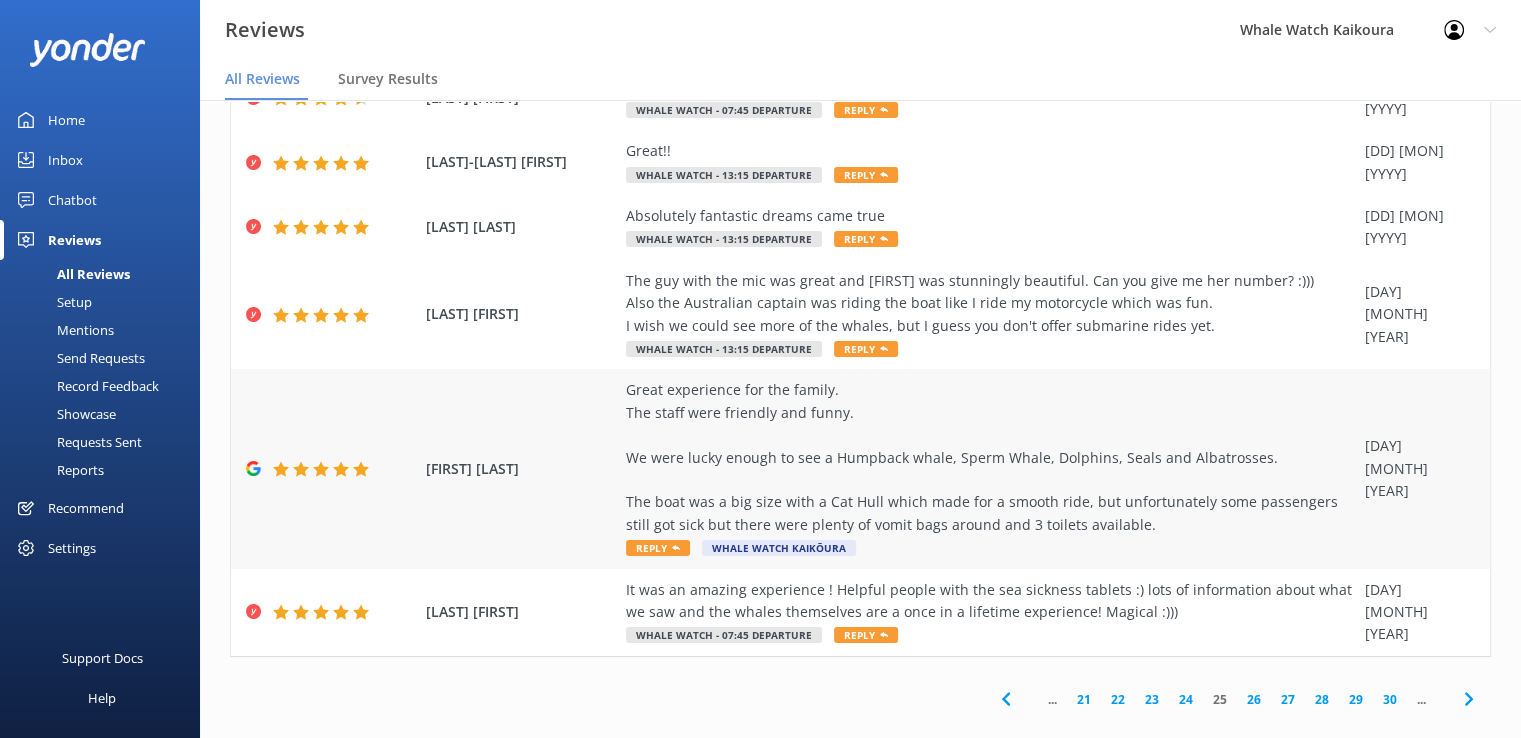 scroll, scrollTop: 399, scrollLeft: 0, axis: vertical 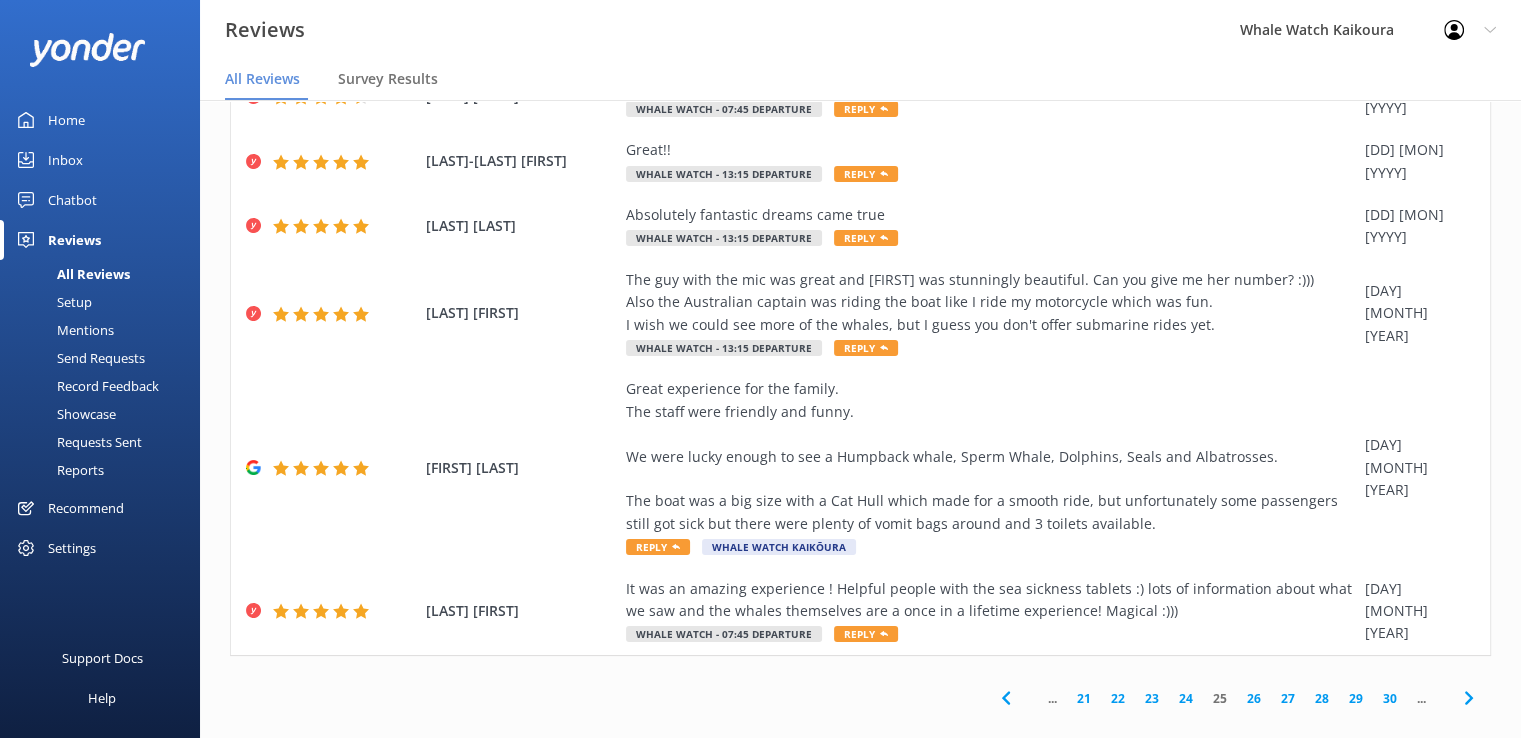 click on "Mentions" at bounding box center [63, 330] 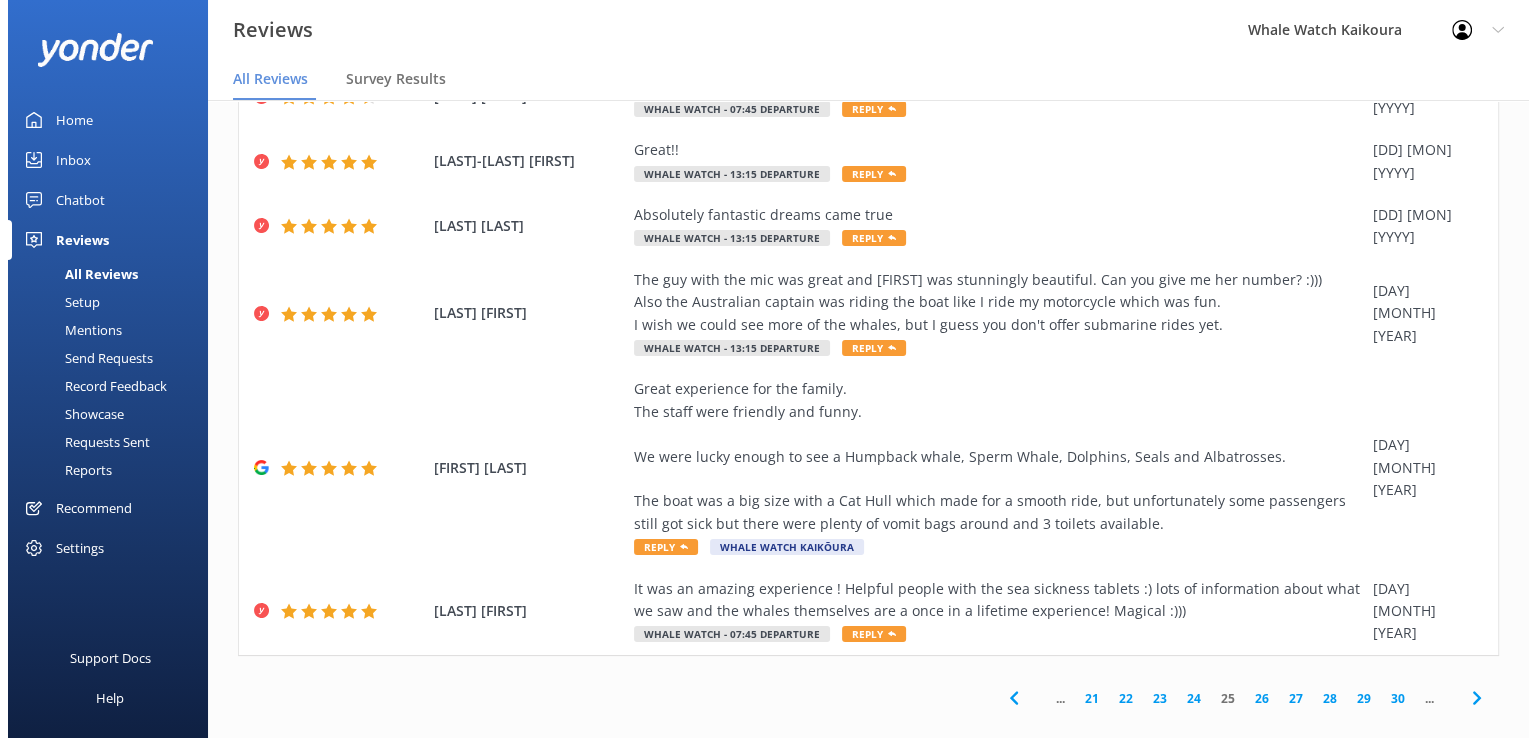 scroll, scrollTop: 0, scrollLeft: 0, axis: both 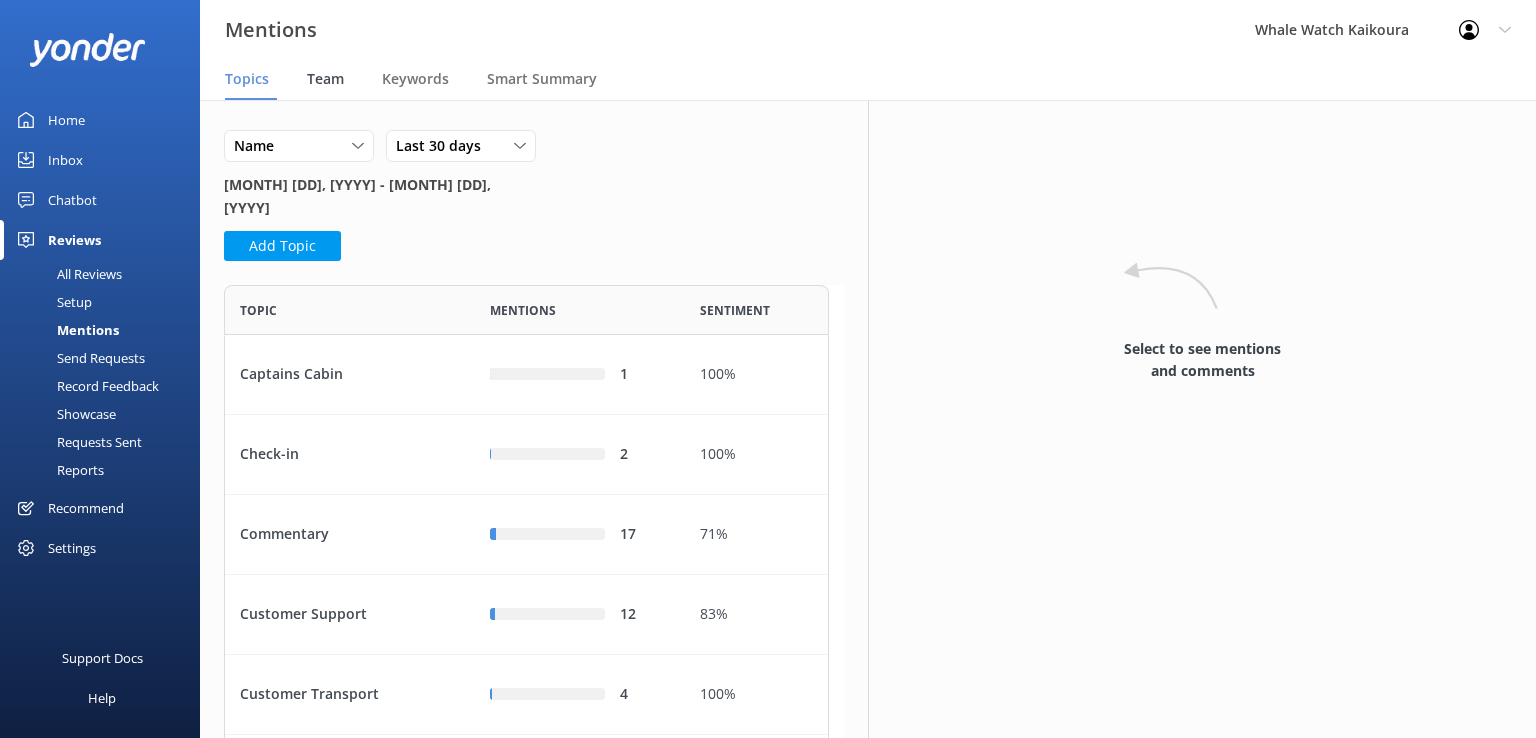 click on "Team" at bounding box center (325, 79) 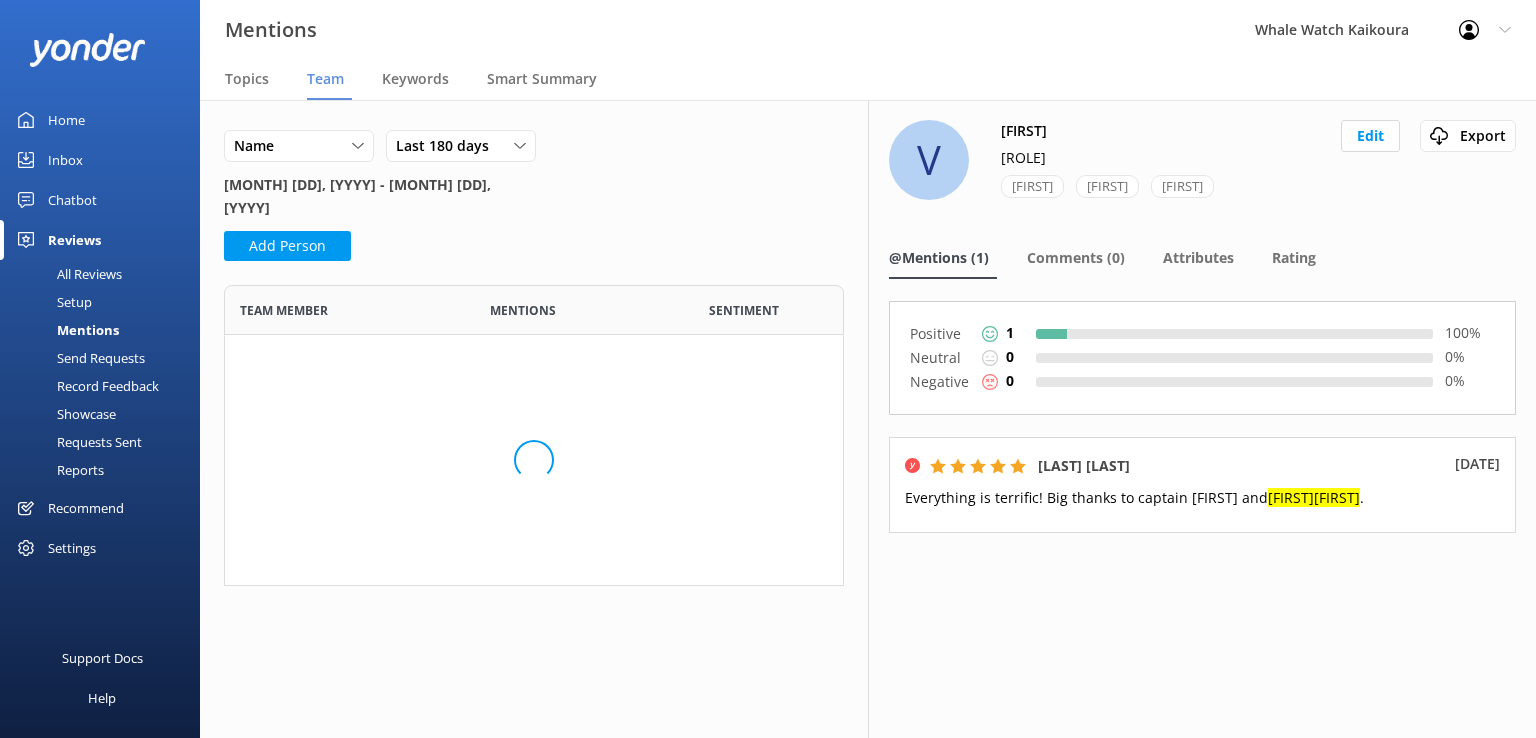 scroll, scrollTop: 16, scrollLeft: 16, axis: both 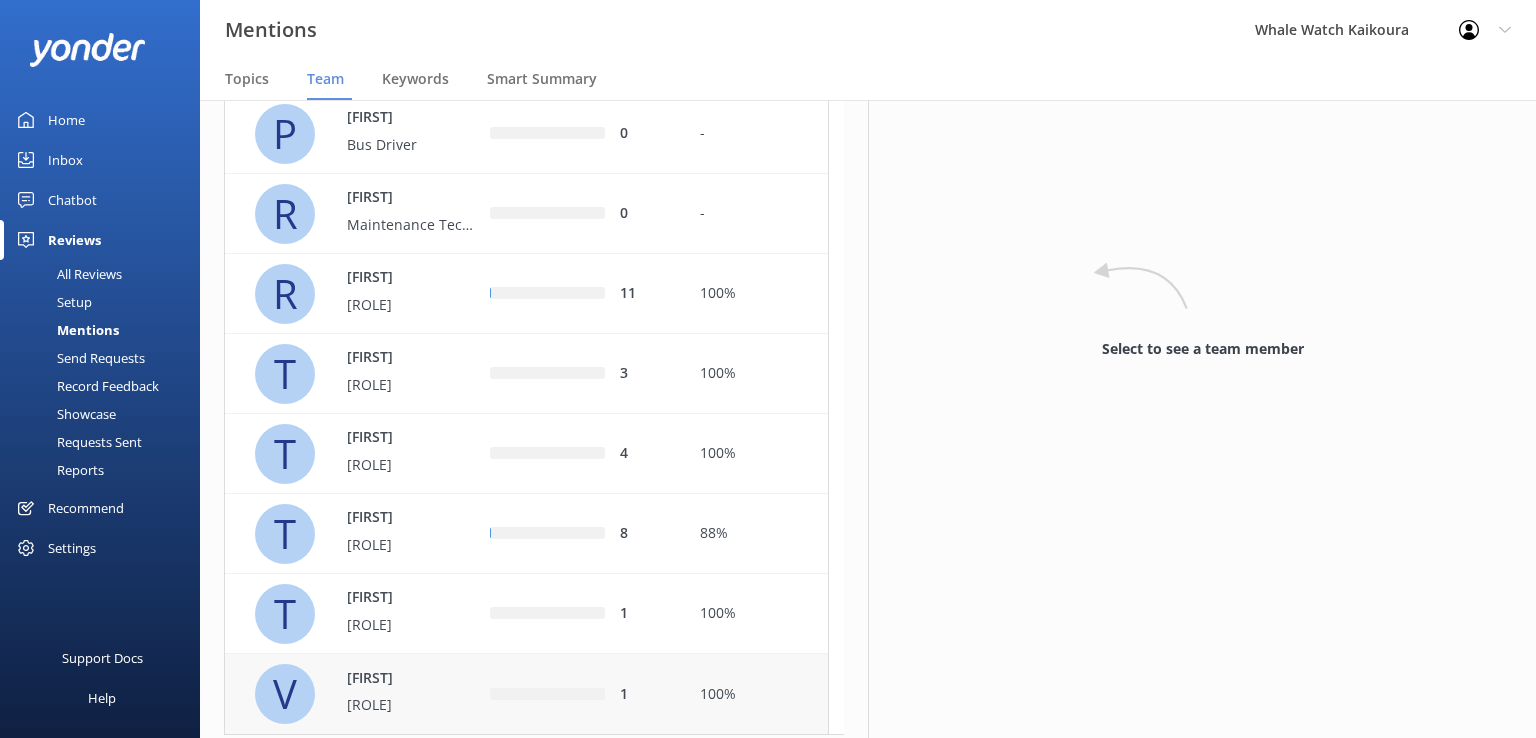 click on "[FIRST]" at bounding box center [412, 678] 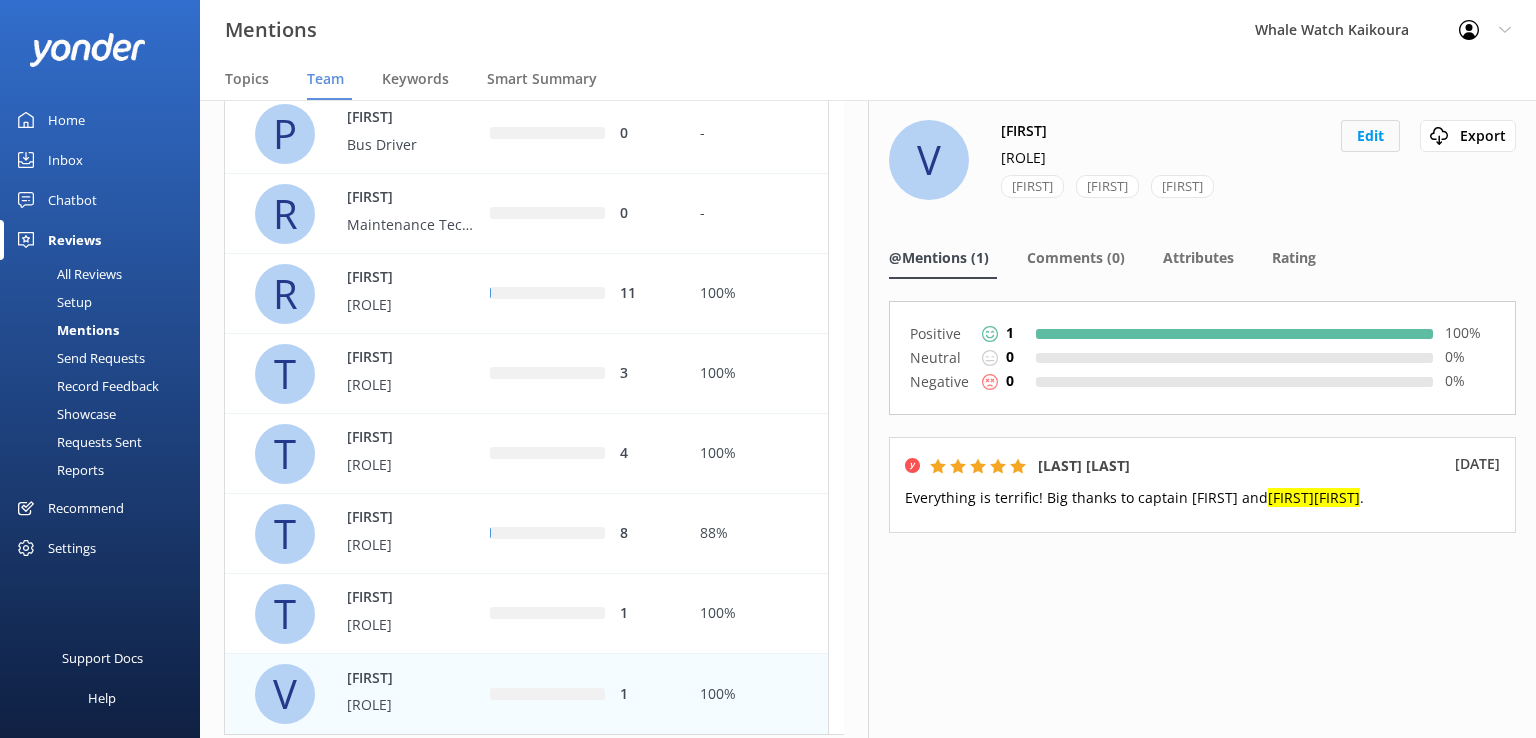 click on "Edit" at bounding box center [1370, 136] 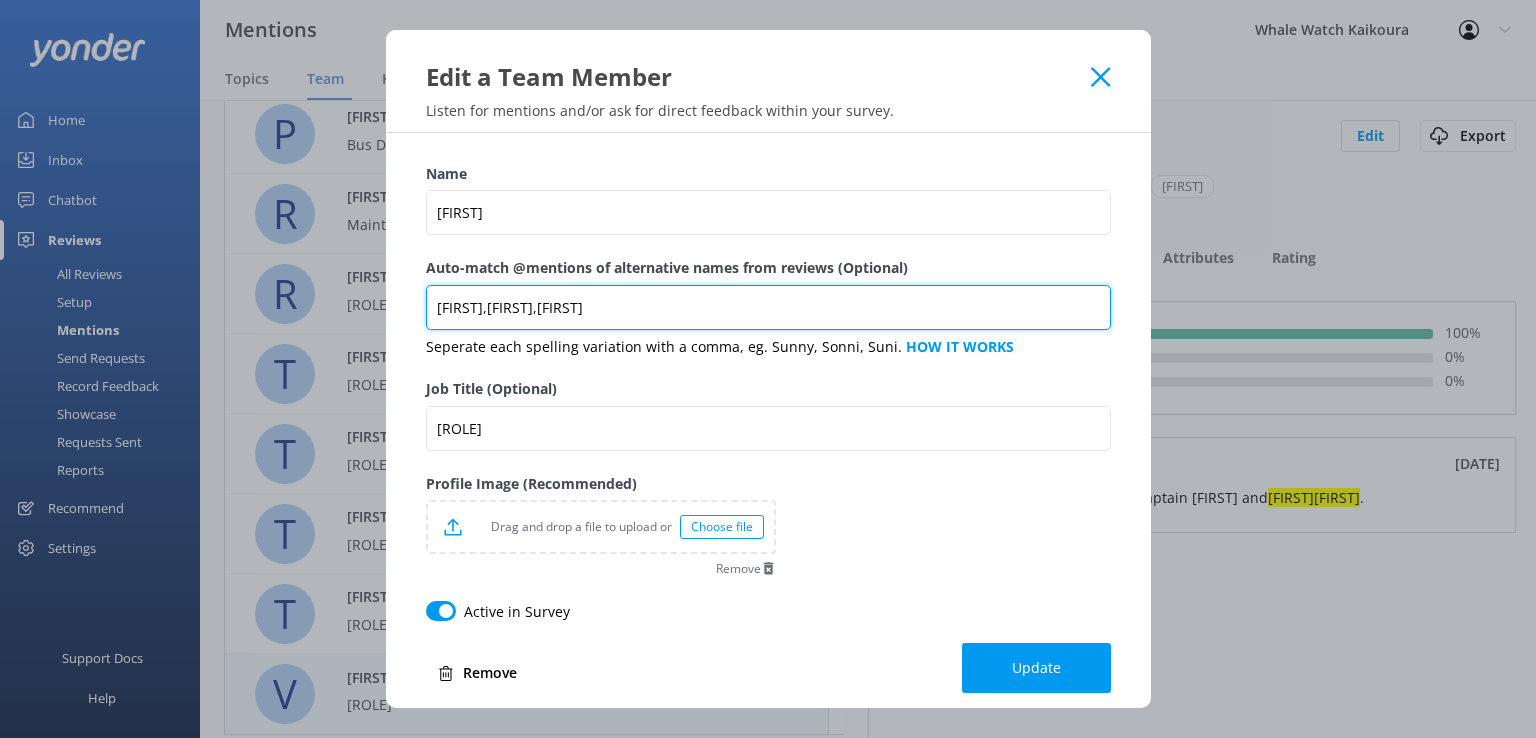 click on "[FIRST],[FIRST],[FIRST]" at bounding box center (768, 307) 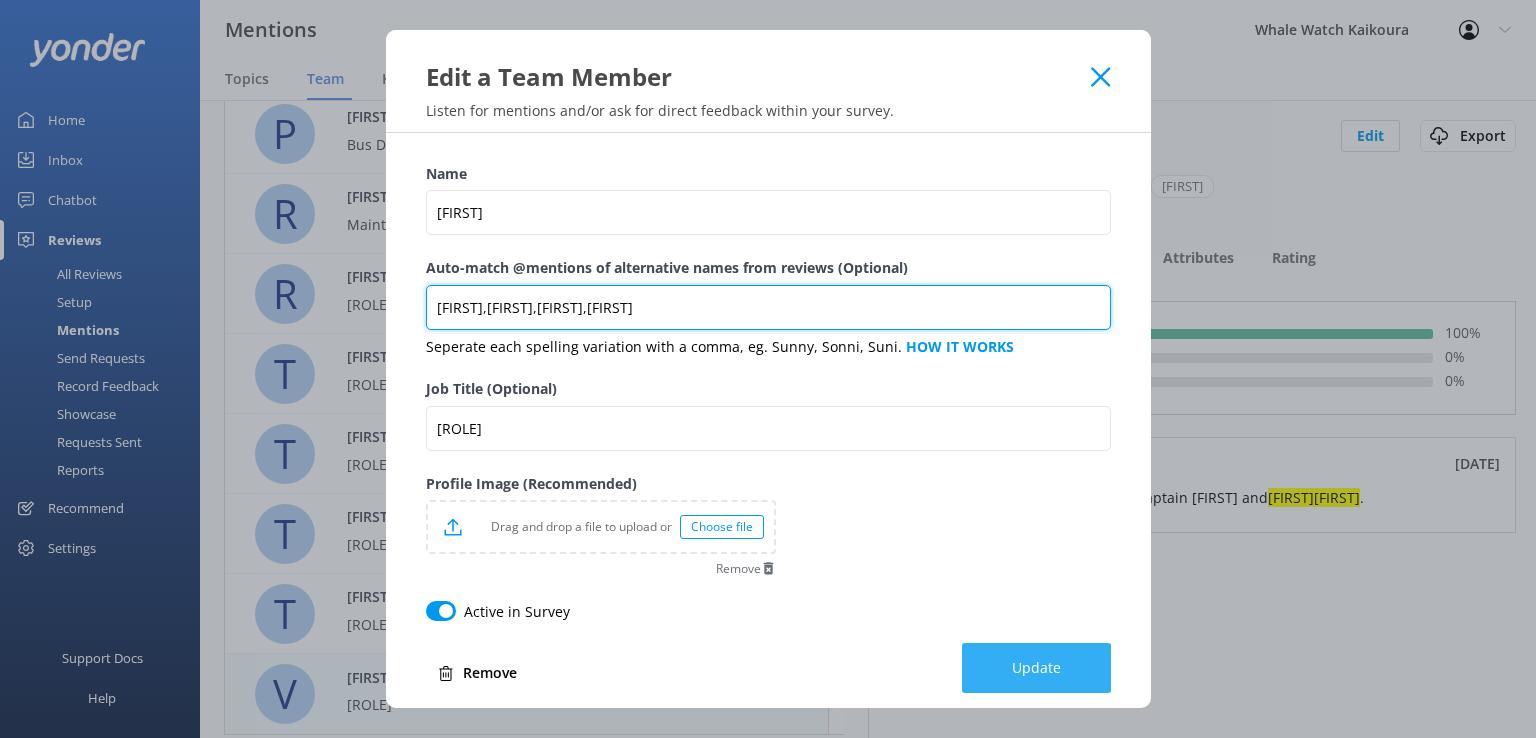 type on "[FIRST],[FIRST],[FIRST],[FIRST]" 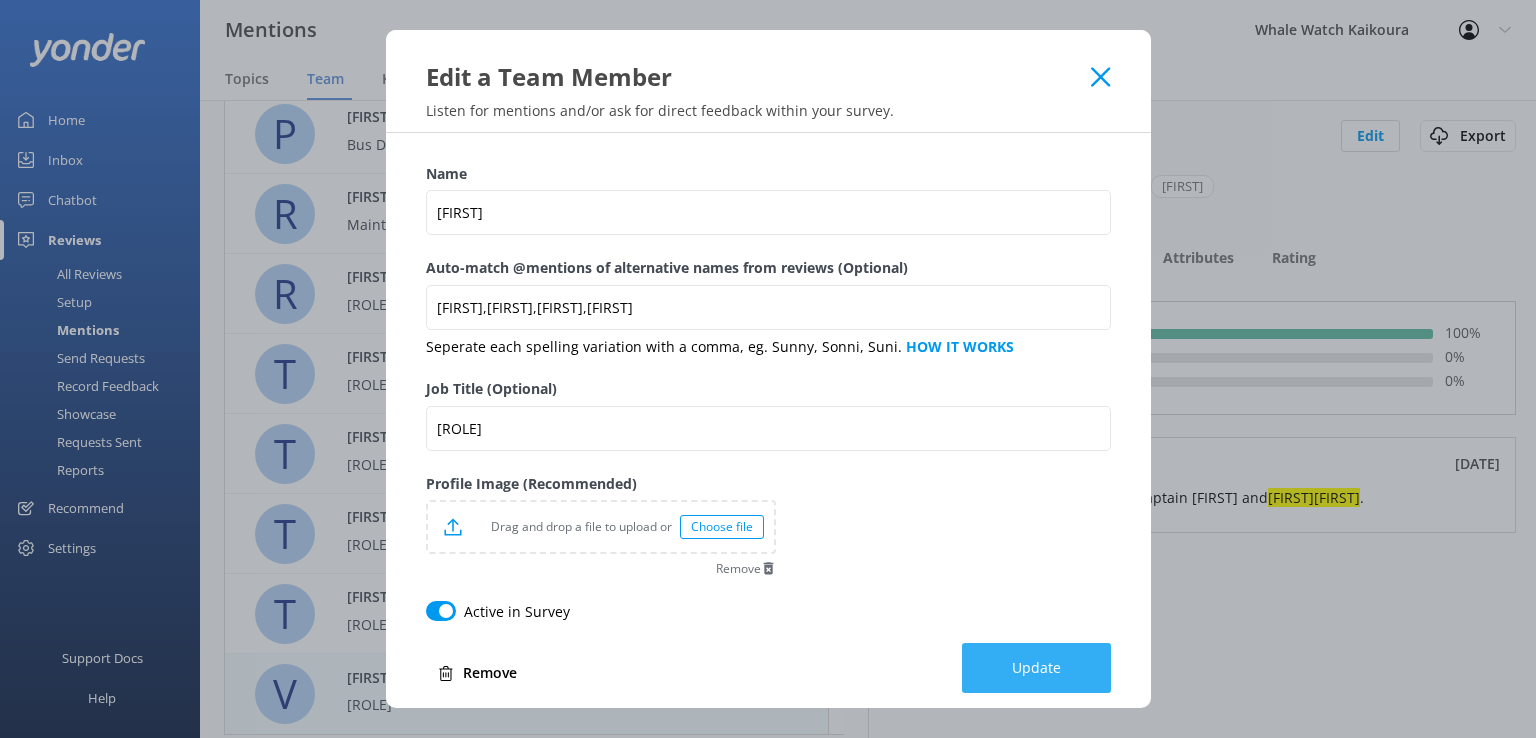 click on "Update" at bounding box center (1036, 668) 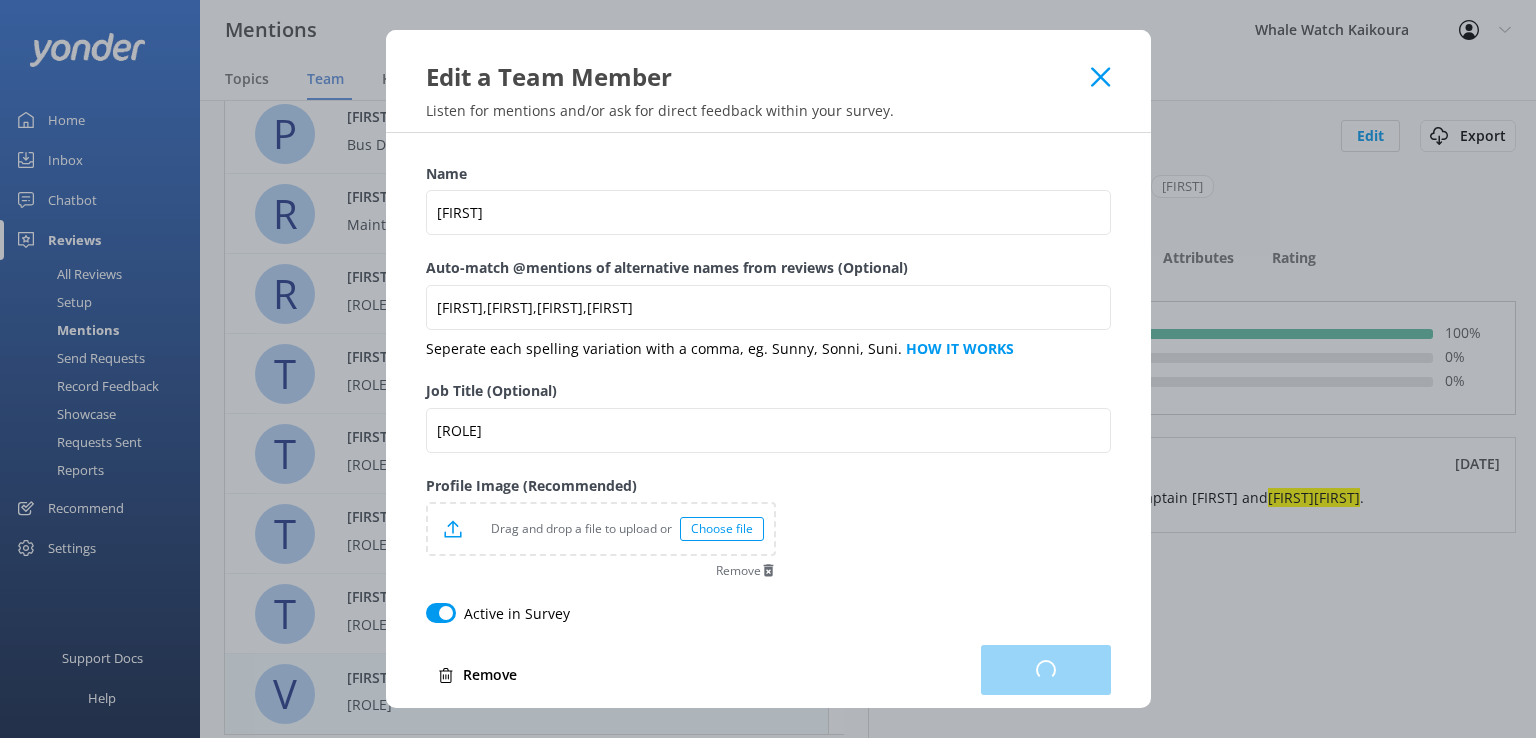 scroll, scrollTop: 16, scrollLeft: 16, axis: both 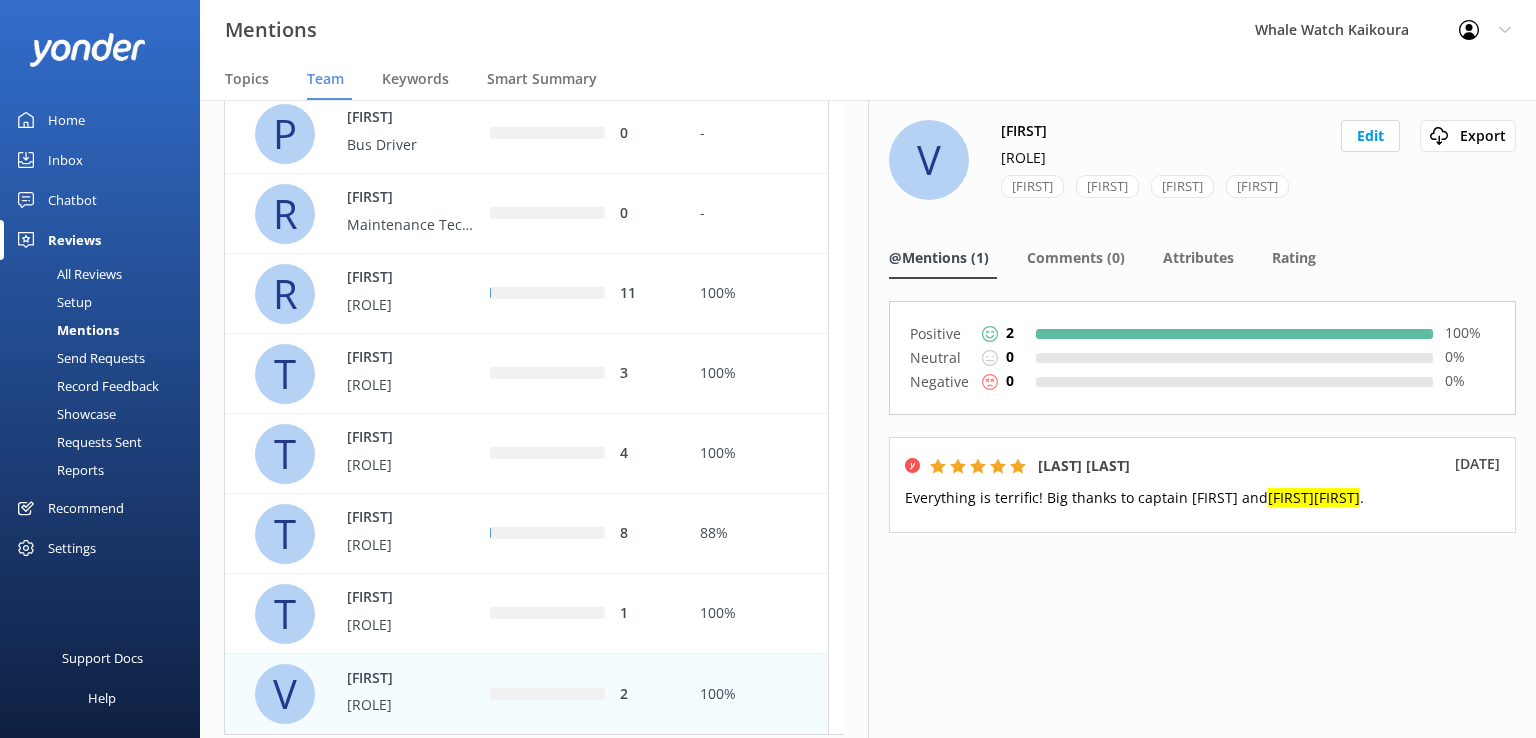 click on "[FIRST] [LAST]" at bounding box center [402, 694] 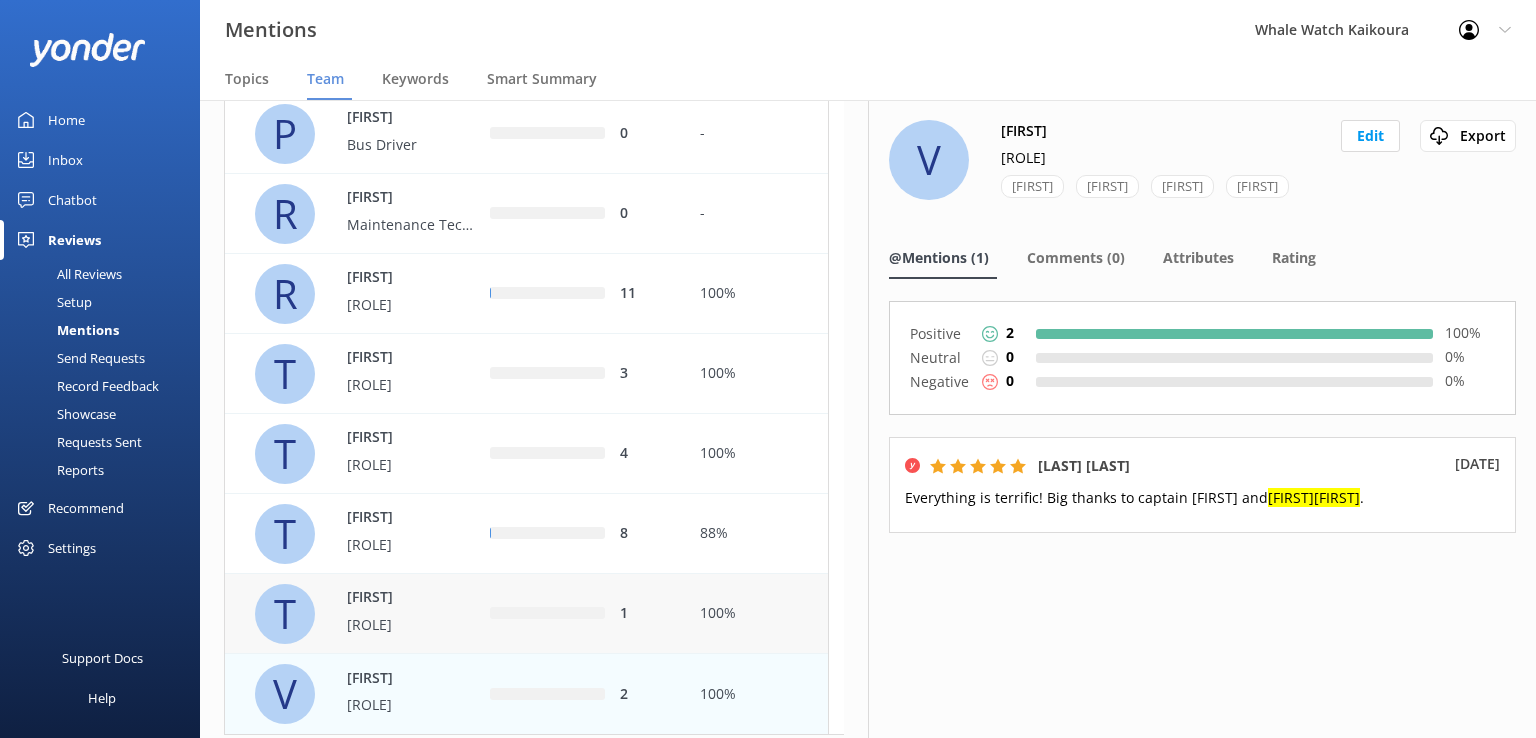 click on "[NAME] [LAST]" at bounding box center [402, 613] 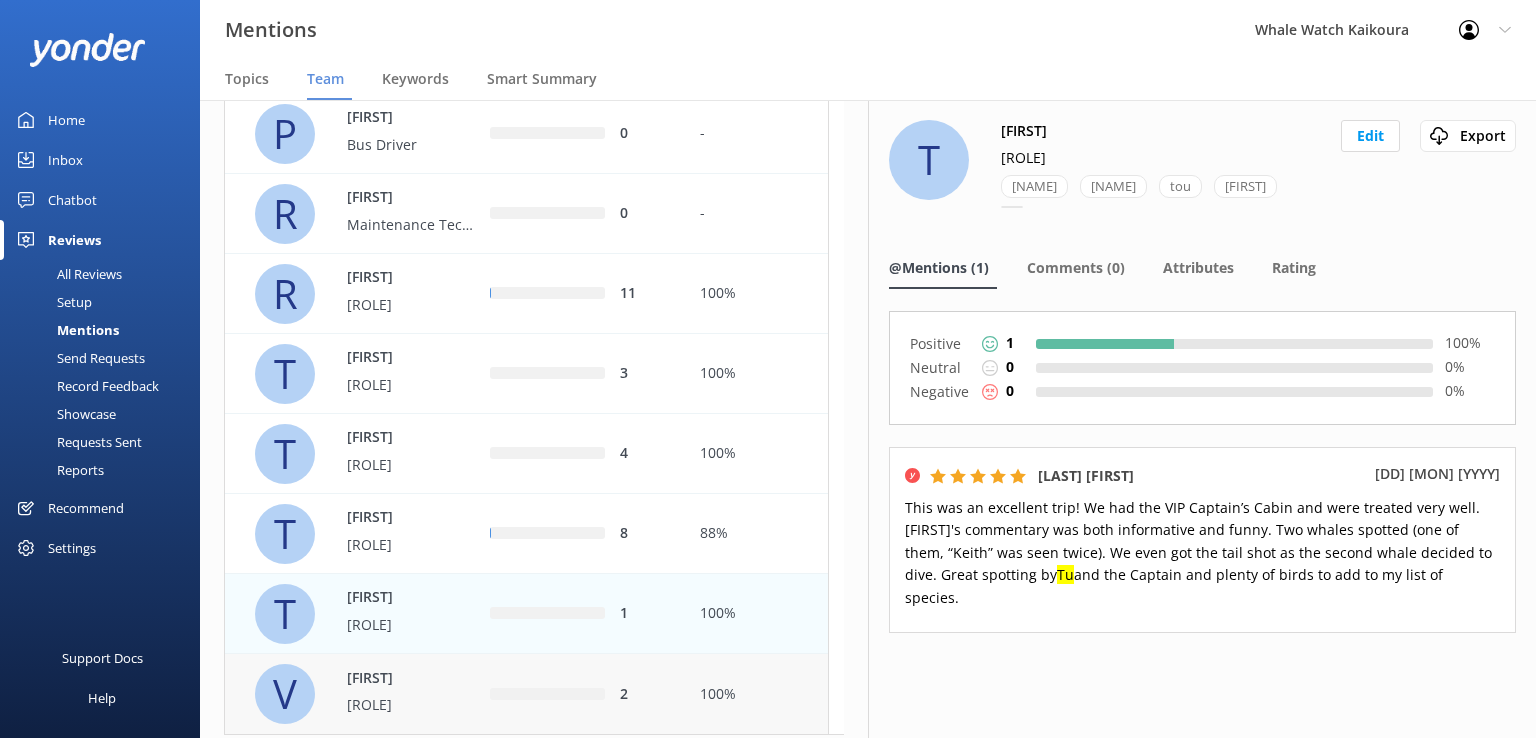 click on "2" at bounding box center [580, 694] 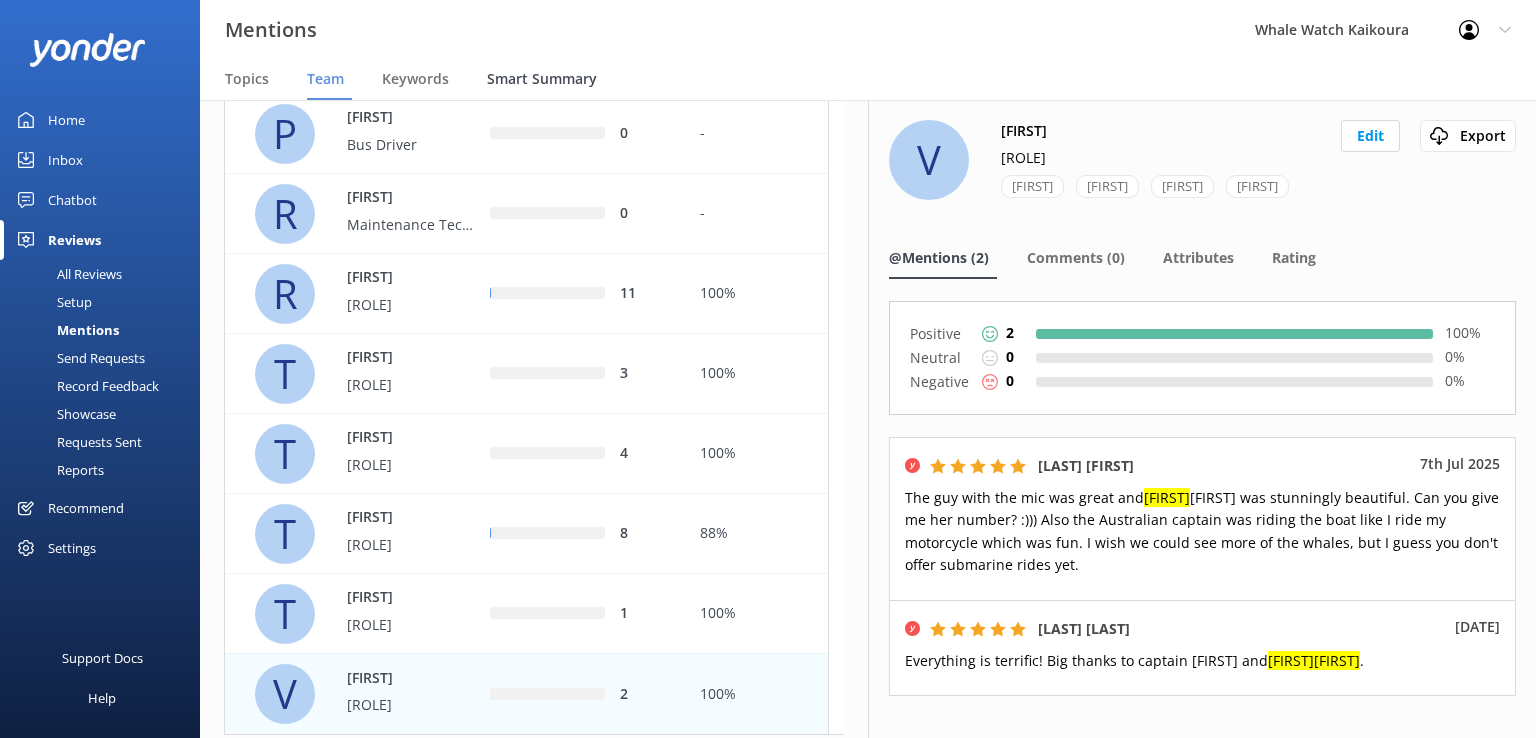 click on "Smart Summary" at bounding box center (542, 79) 